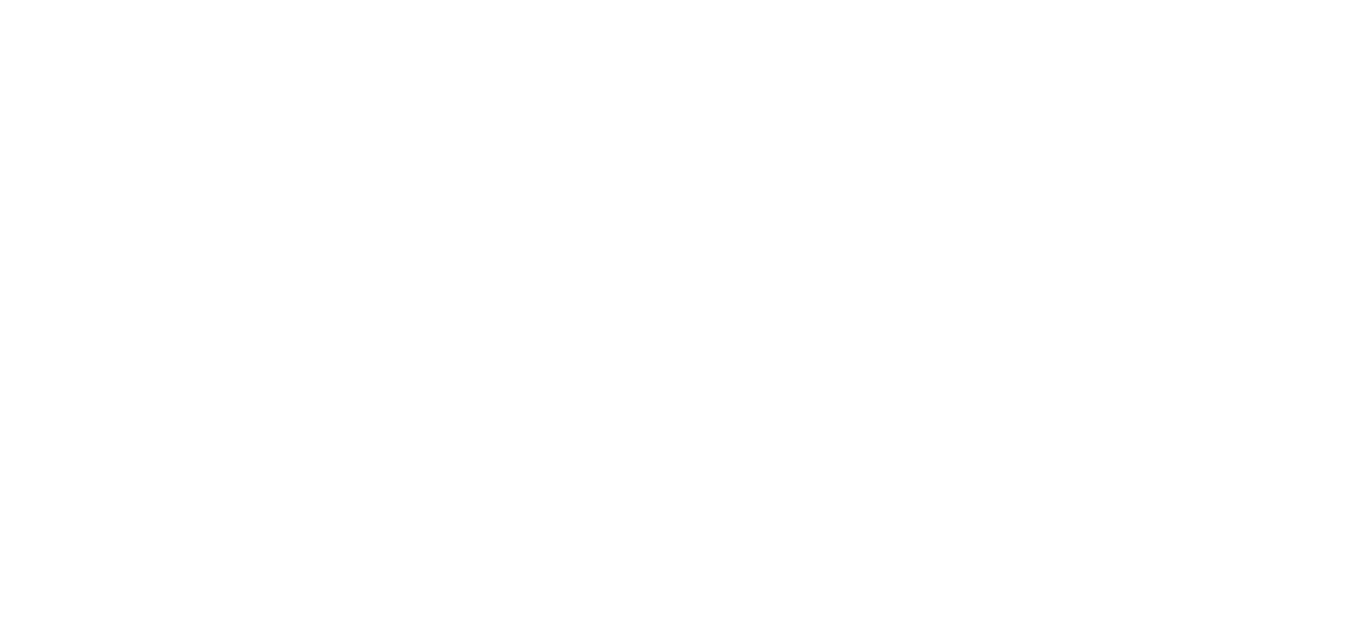 scroll, scrollTop: 0, scrollLeft: 0, axis: both 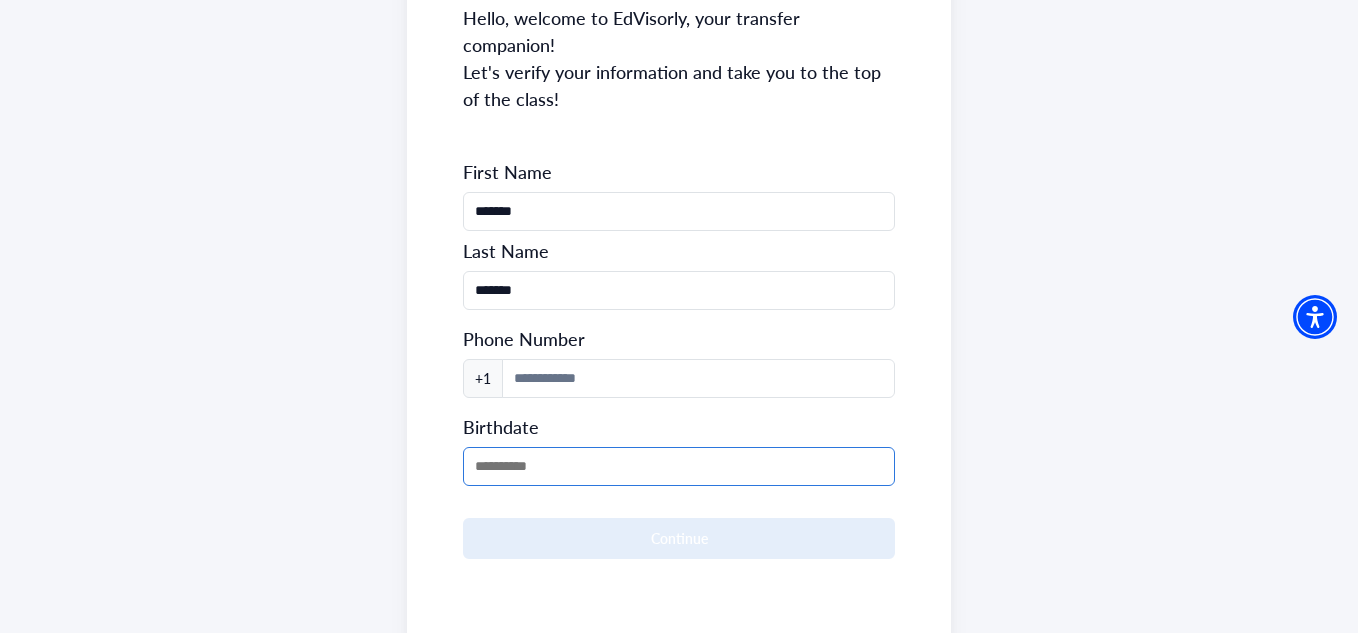 click at bounding box center [678, 466] 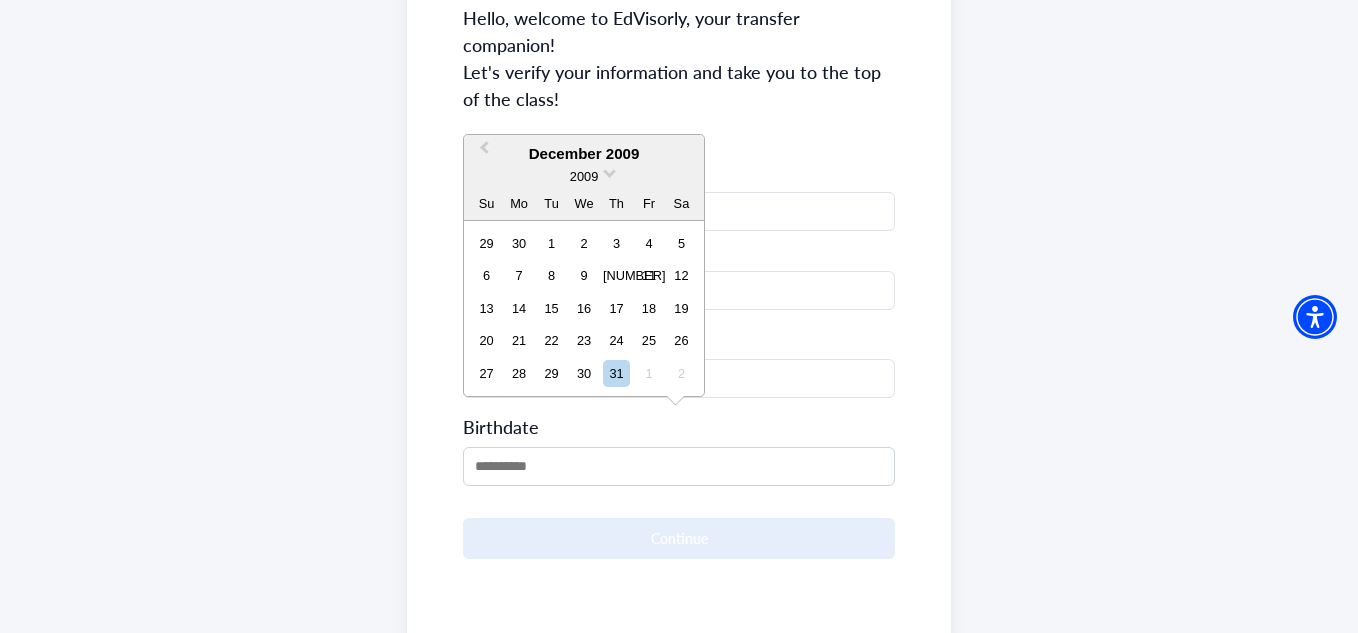 click on "December 2009" at bounding box center (584, 154) 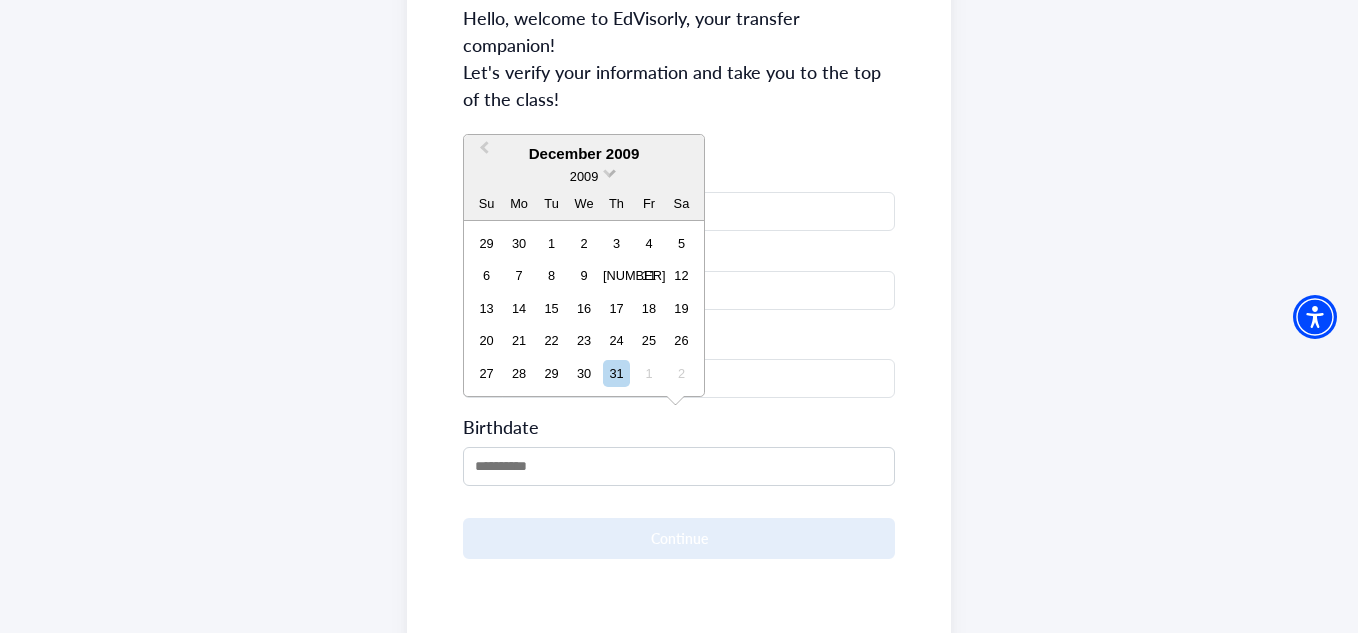 click at bounding box center [609, 171] 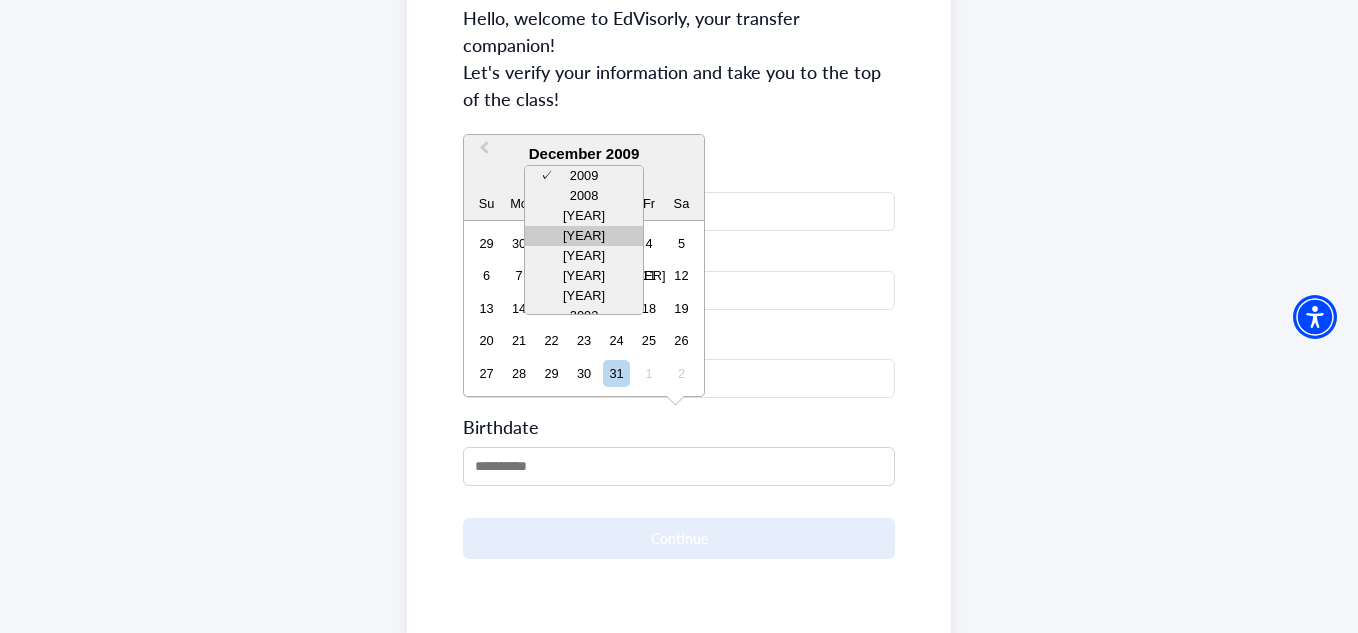 click on "[YEAR]" at bounding box center (584, 236) 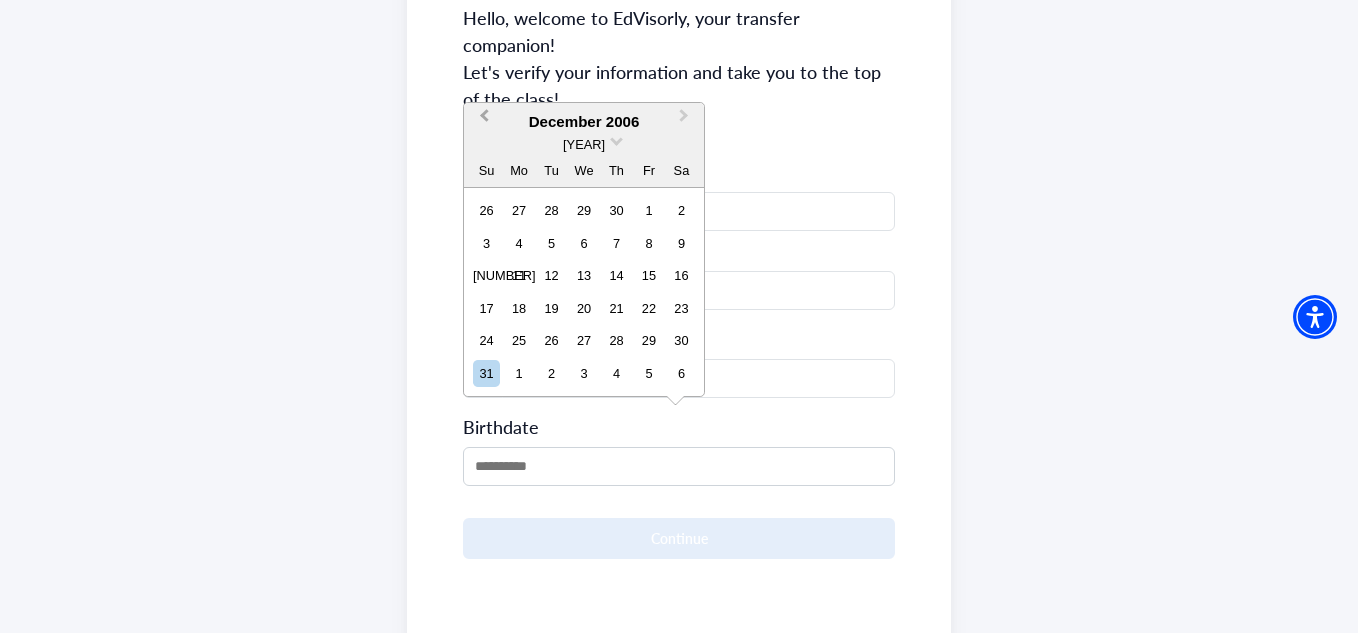 click on "Previous Month" at bounding box center [484, 120] 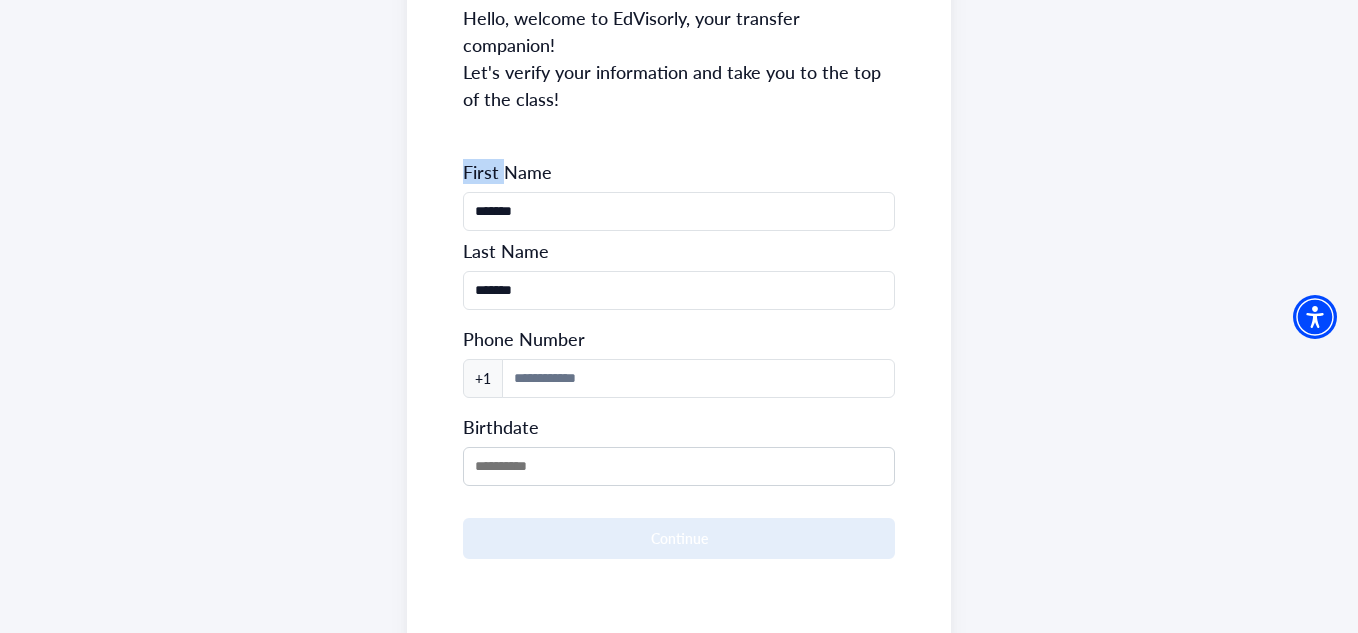 click on "Hello, welcome to [BRAND], your transfer companion!
Let's verify your information and take you to the top of the class! First Name ******* Last Name ******* Phone Number +1 Birthdate Continue" at bounding box center [678, 237] 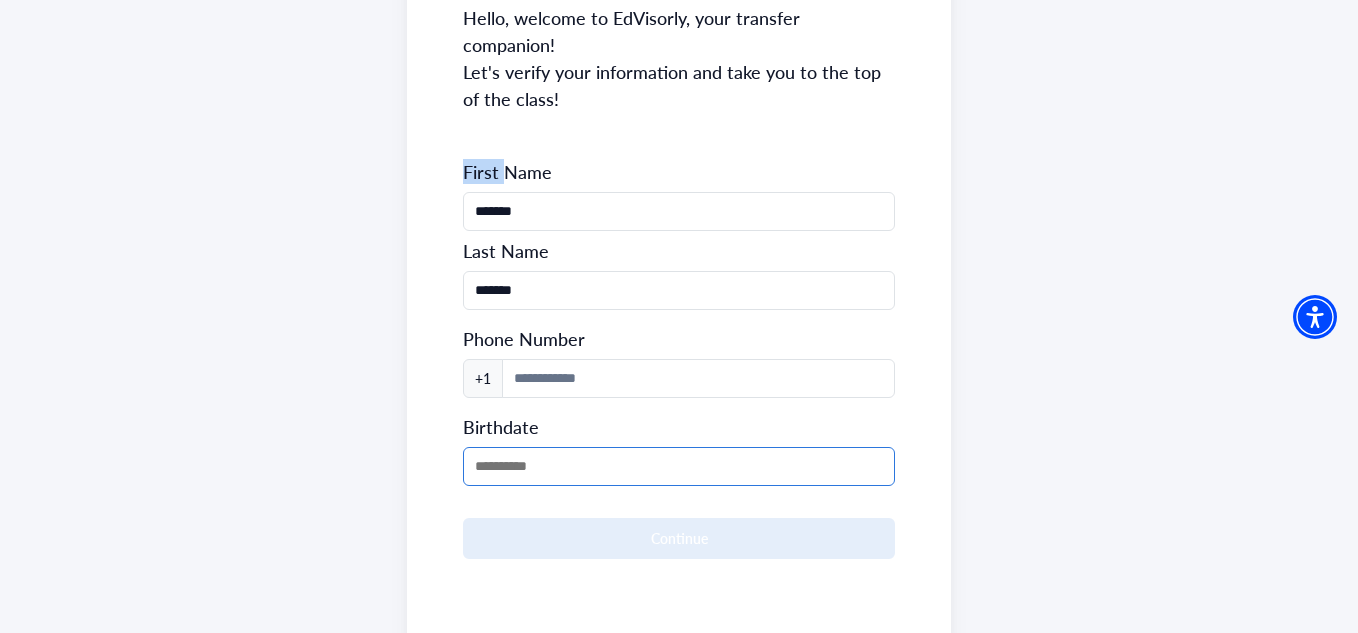 click at bounding box center (678, 466) 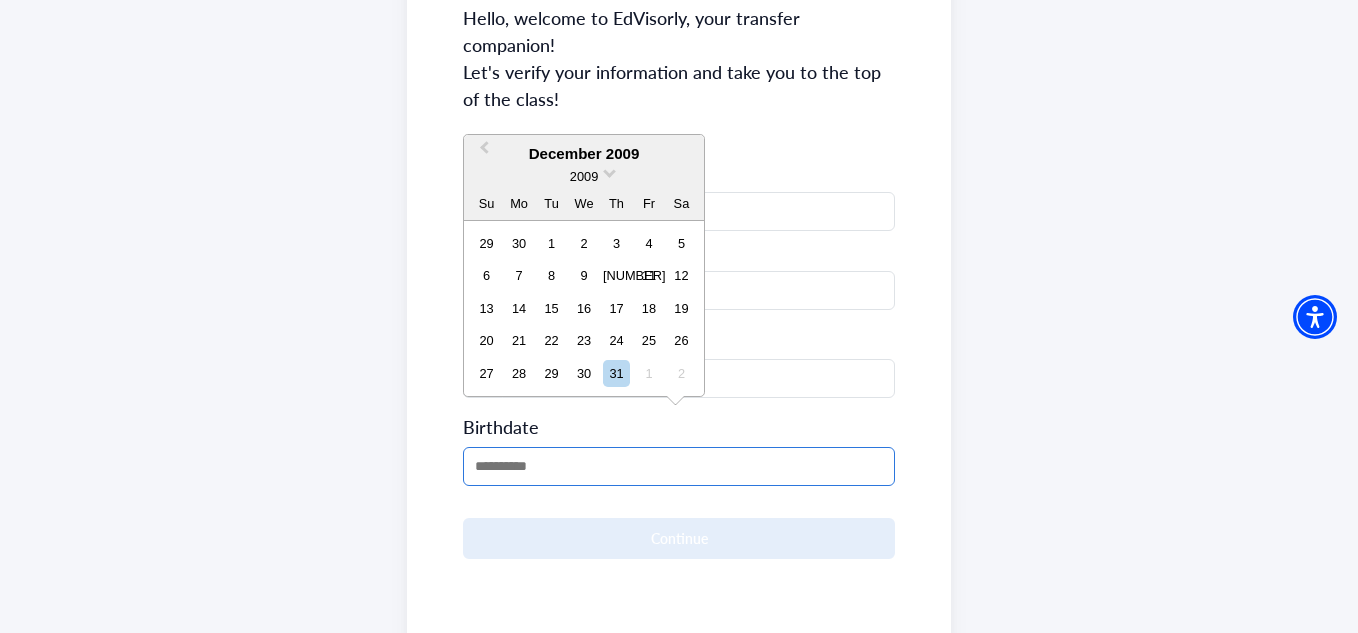 click at bounding box center (678, 466) 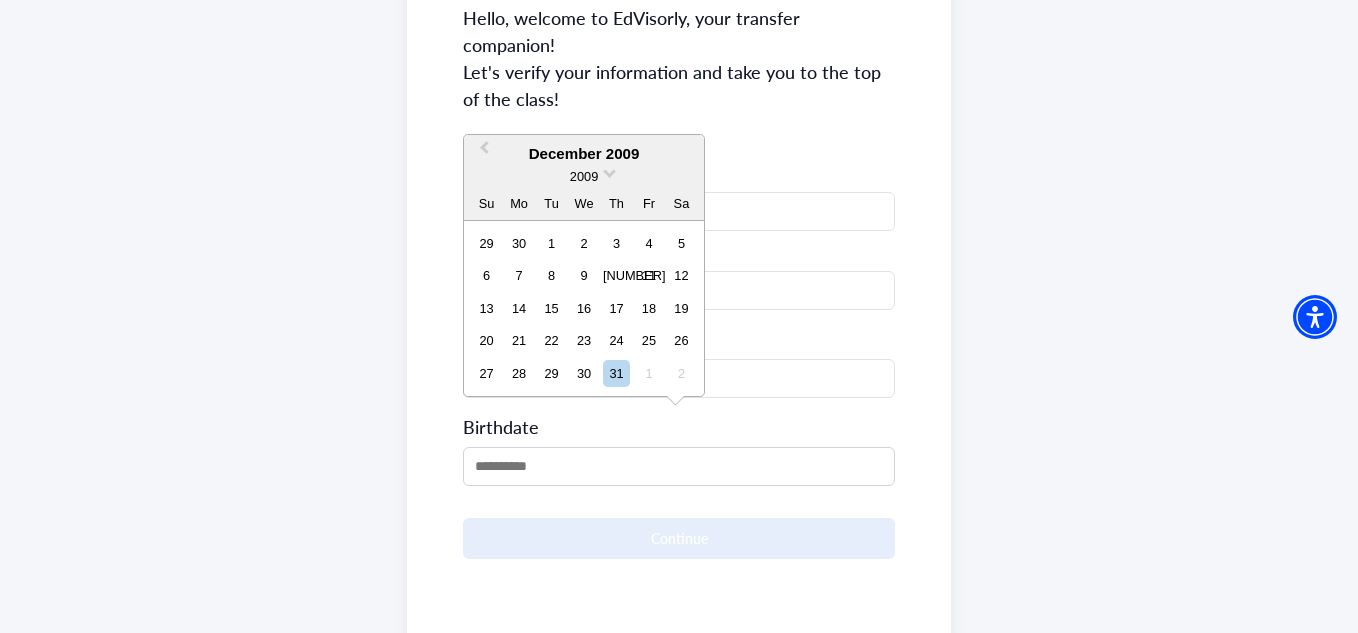 scroll, scrollTop: 200, scrollLeft: 0, axis: vertical 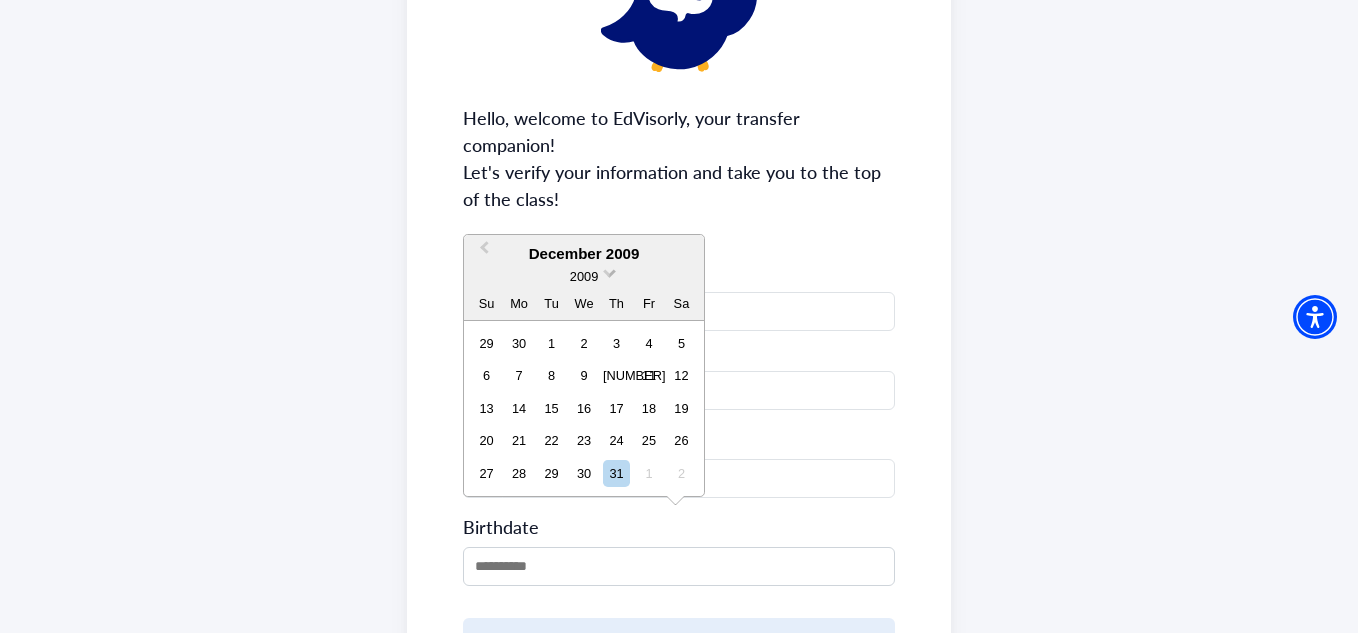 click at bounding box center (609, 271) 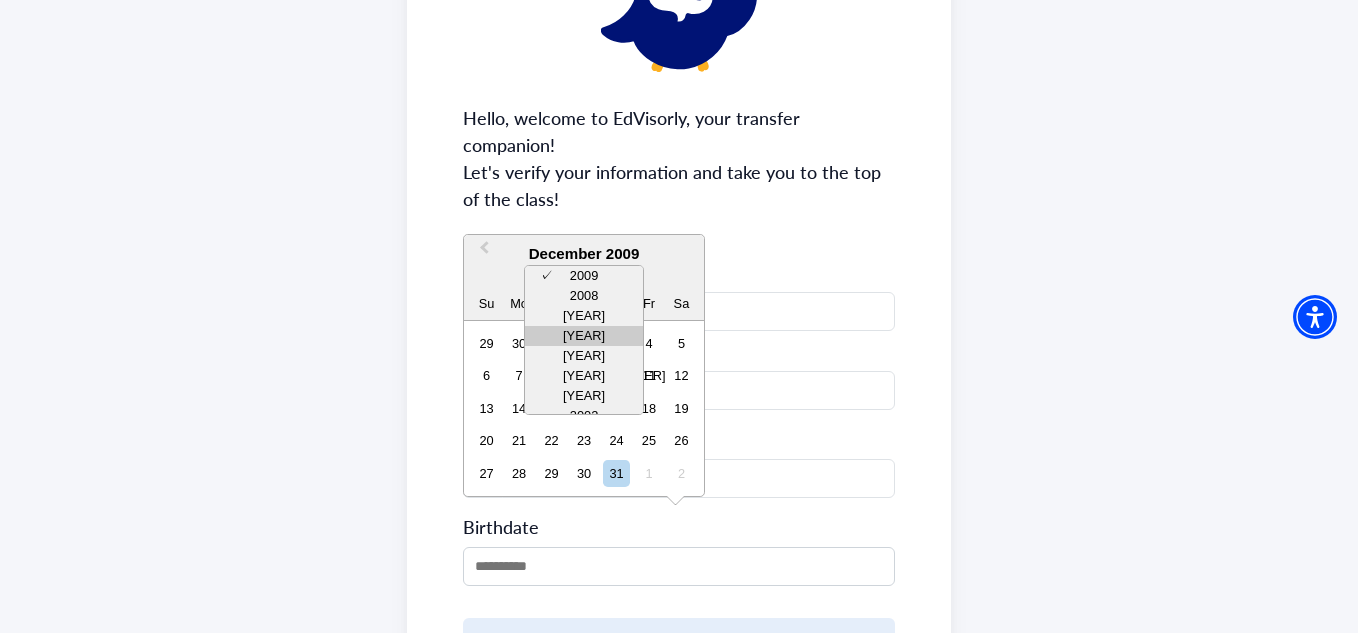 click on "[YEAR]" at bounding box center [584, 336] 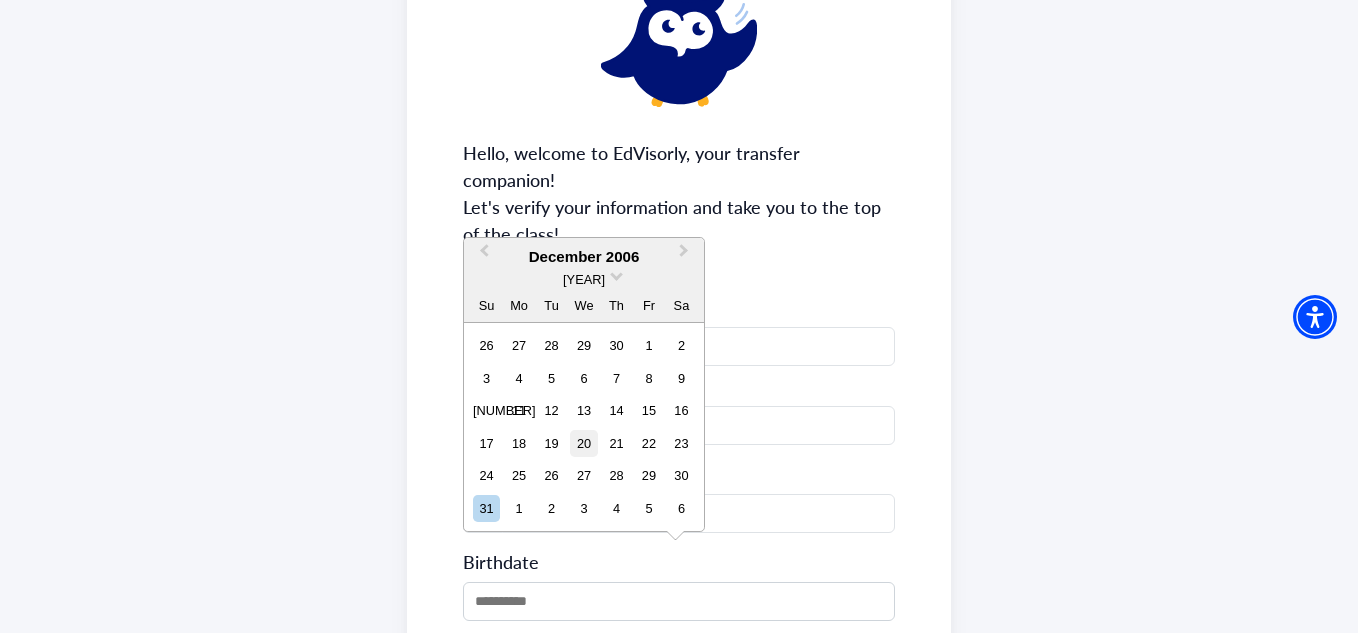 scroll, scrollTop: 200, scrollLeft: 0, axis: vertical 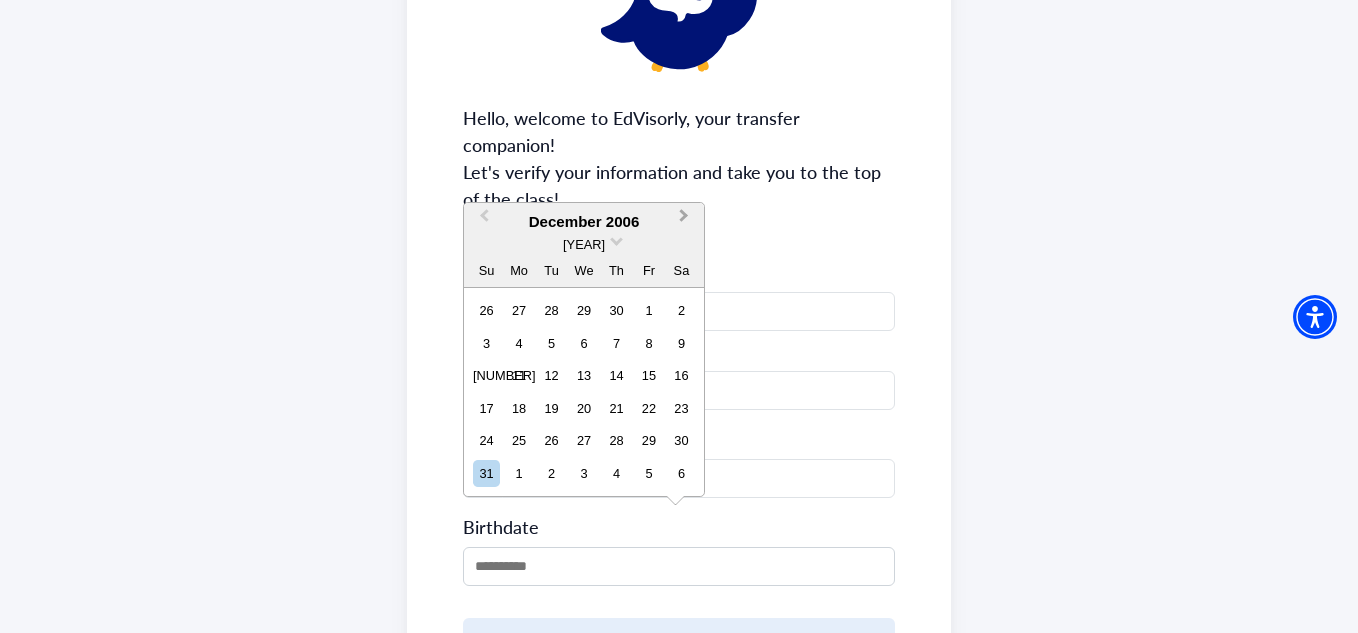 click on "Next Month" at bounding box center [684, 220] 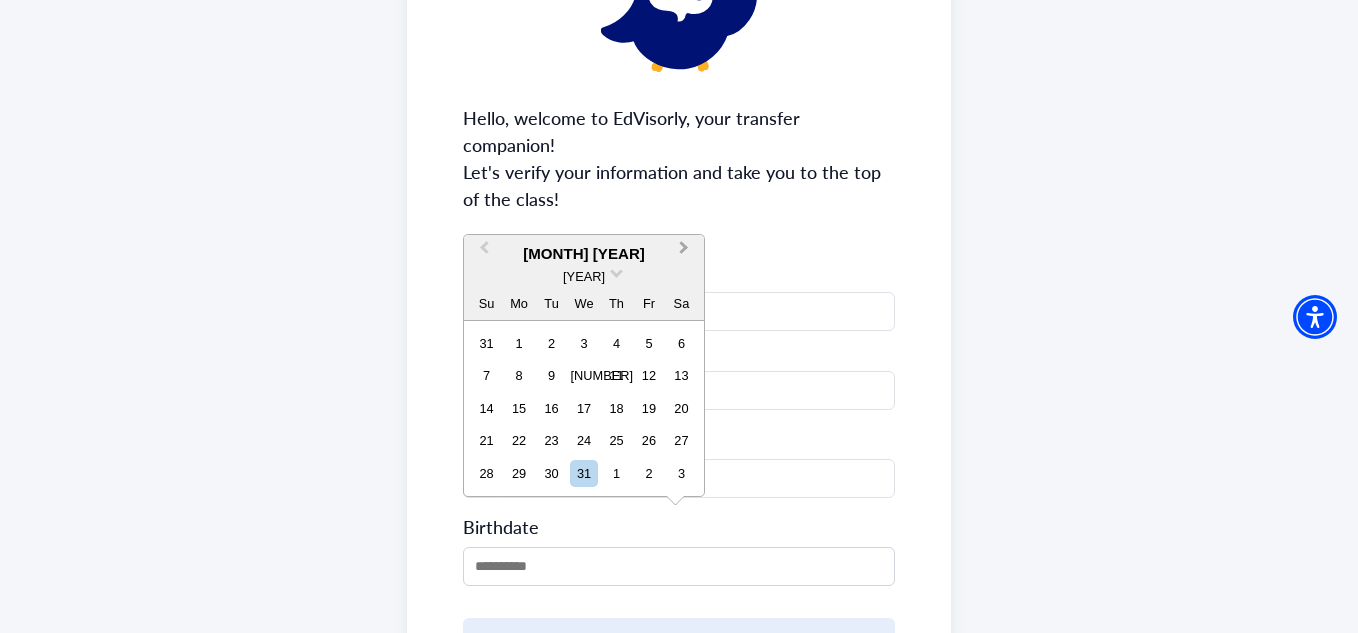 click on "Next Month" at bounding box center (686, 253) 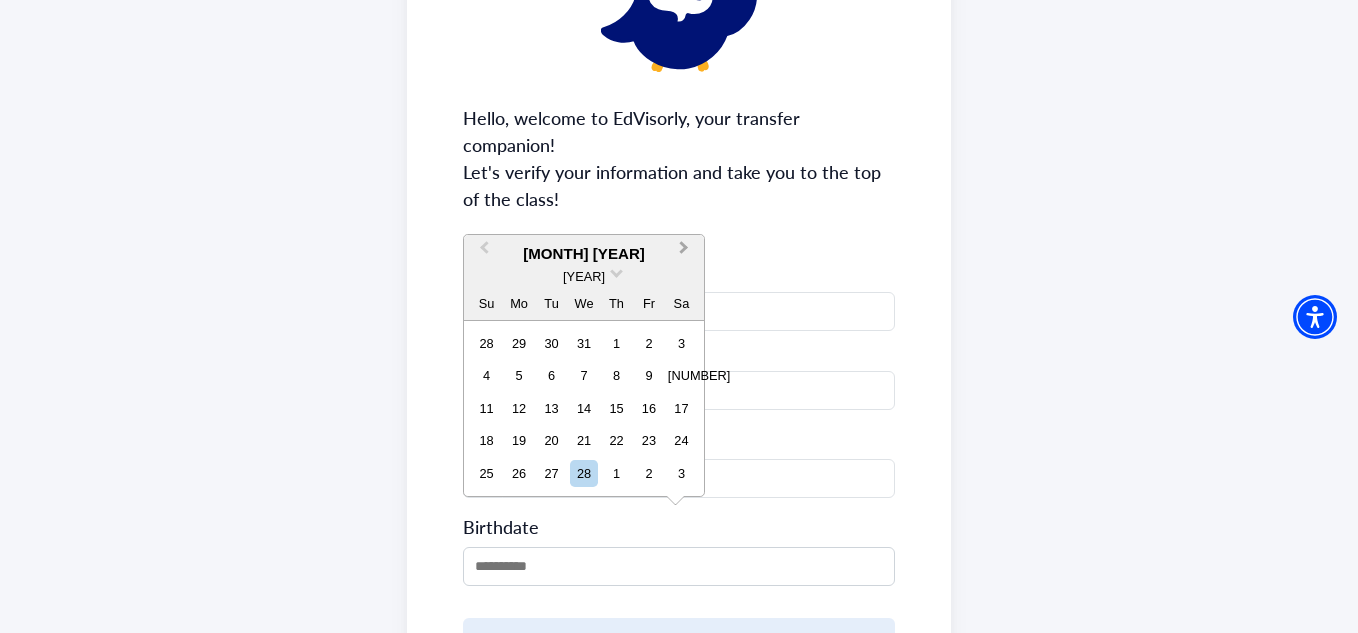 click on "Next Month" at bounding box center [686, 253] 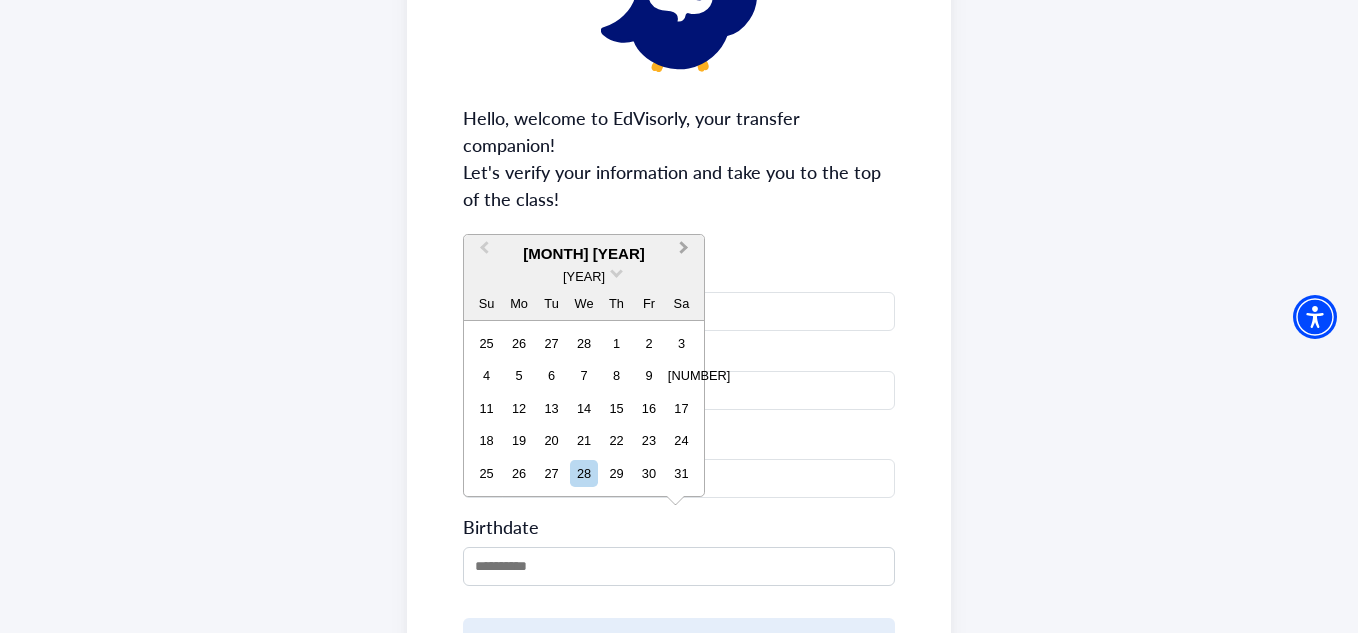 click on "Next Month" at bounding box center [686, 253] 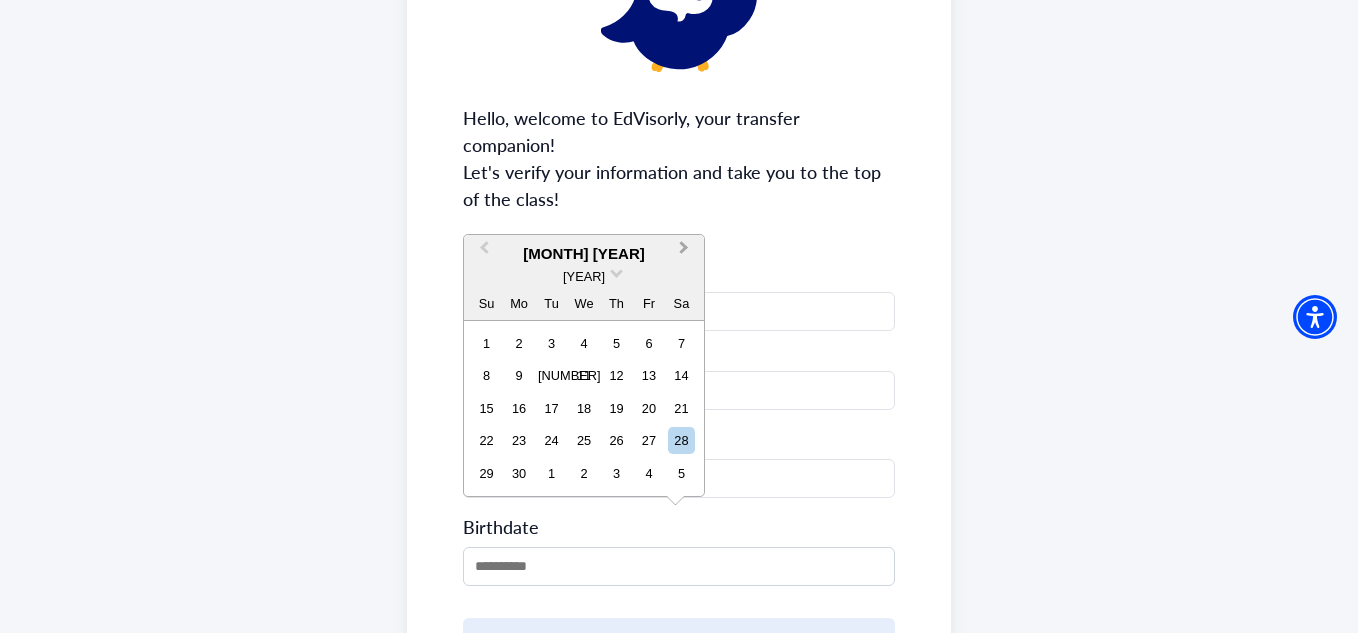 click on "Next Month" at bounding box center (686, 253) 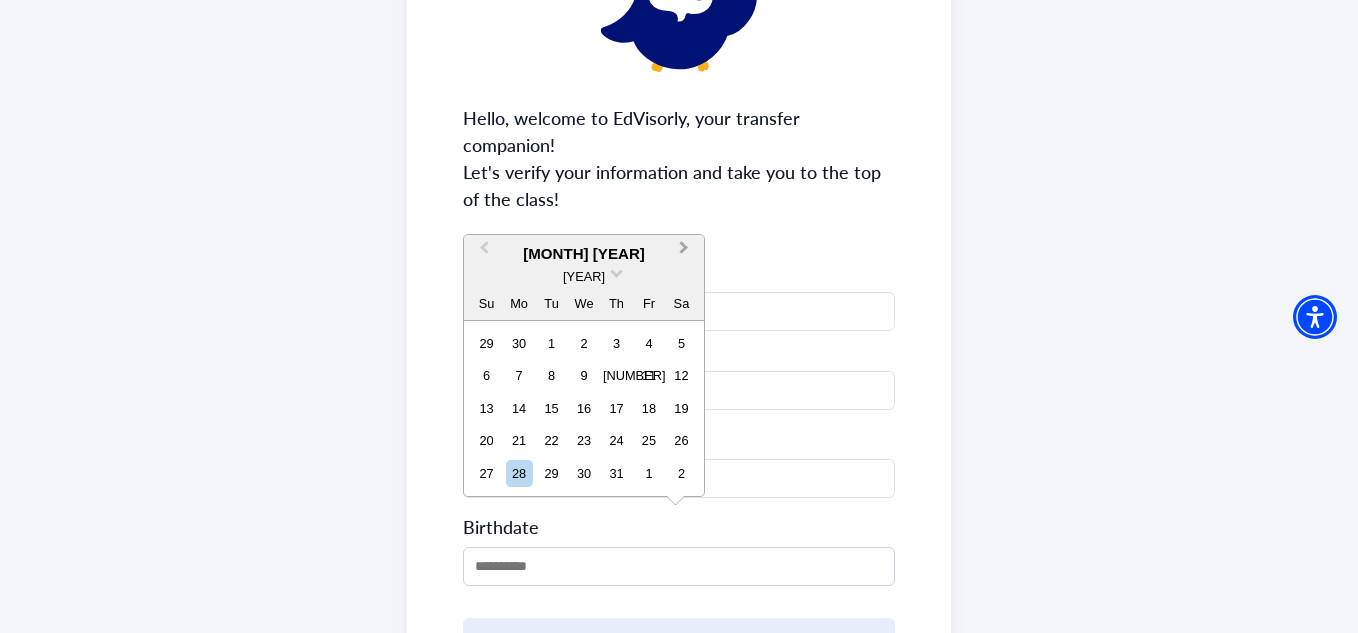 click on "Next Month" at bounding box center (686, 253) 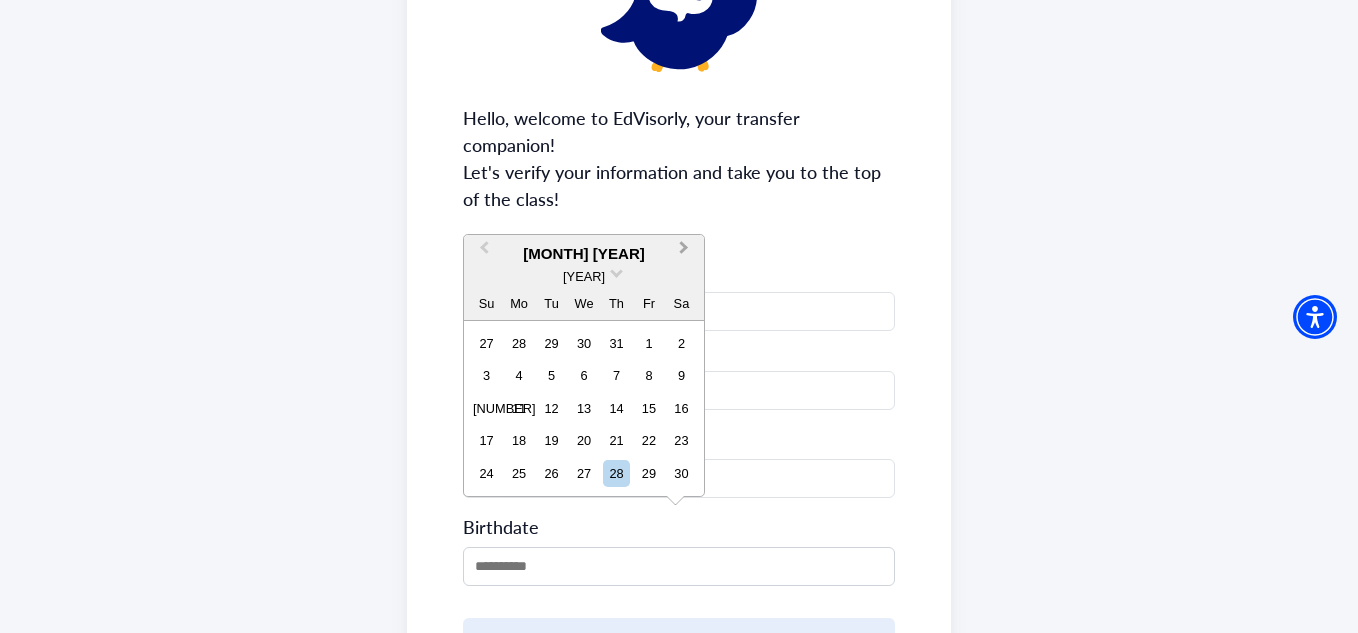 click on "Next Month" at bounding box center [686, 253] 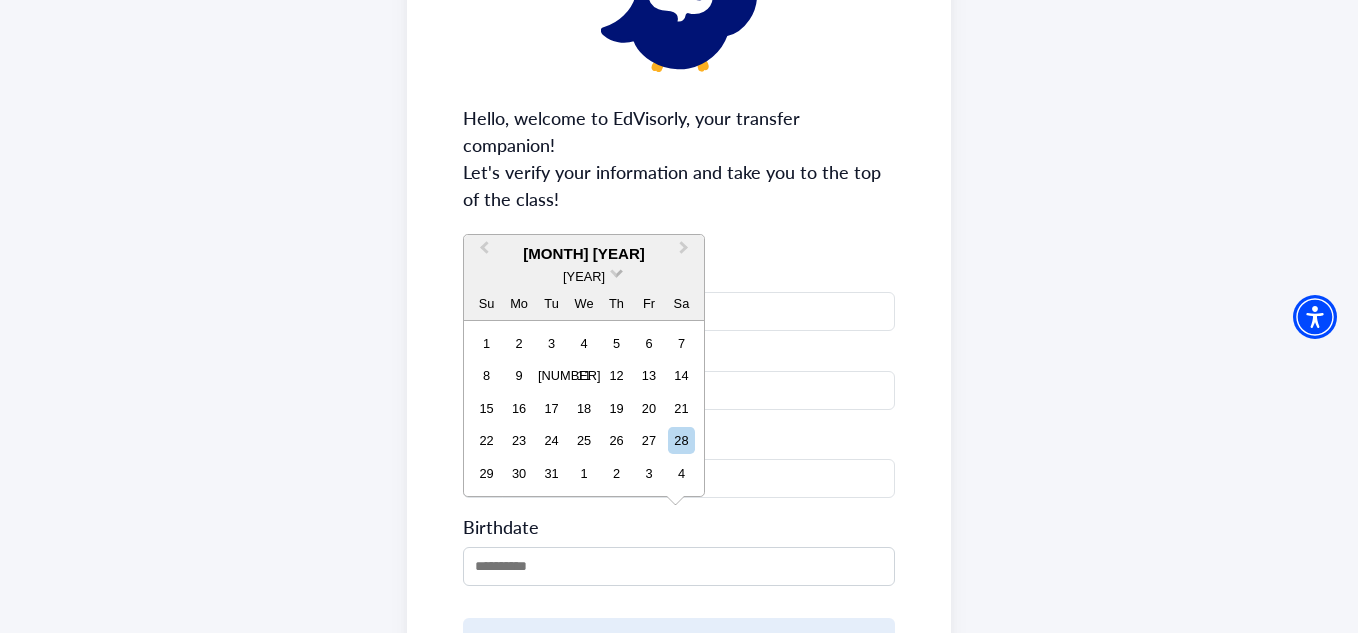 click at bounding box center (616, 271) 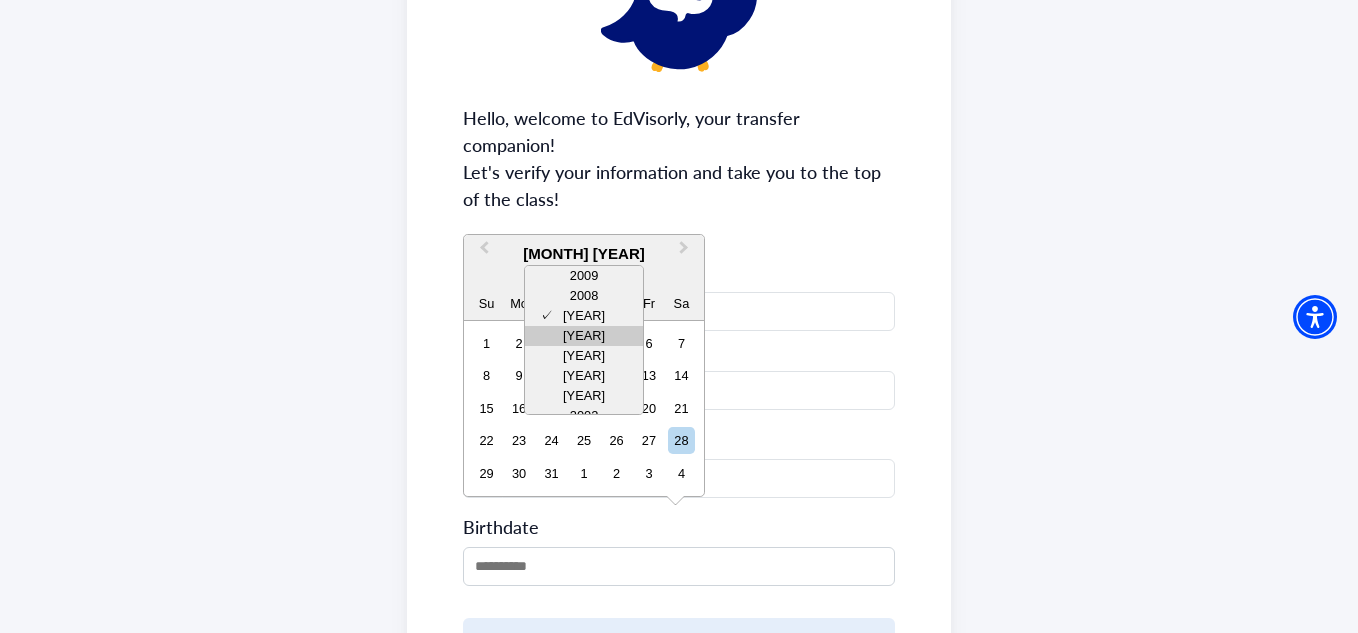 click on "[YEAR]" at bounding box center (584, 336) 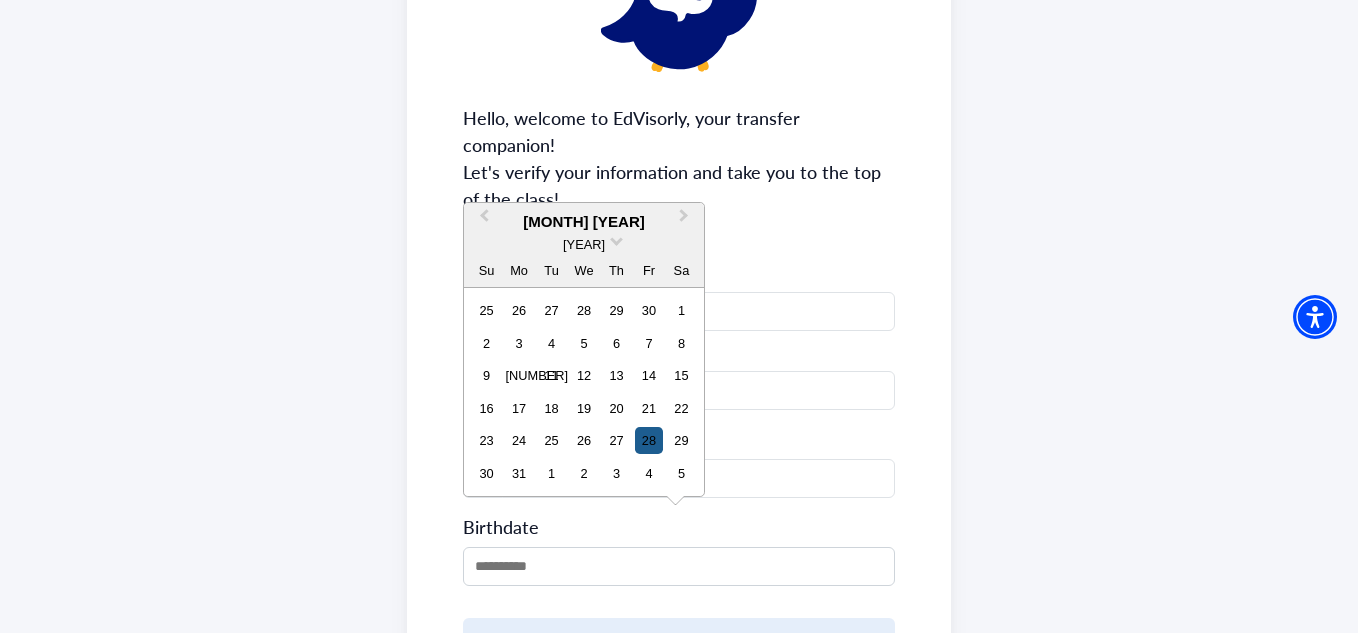 click on "28" at bounding box center [648, 440] 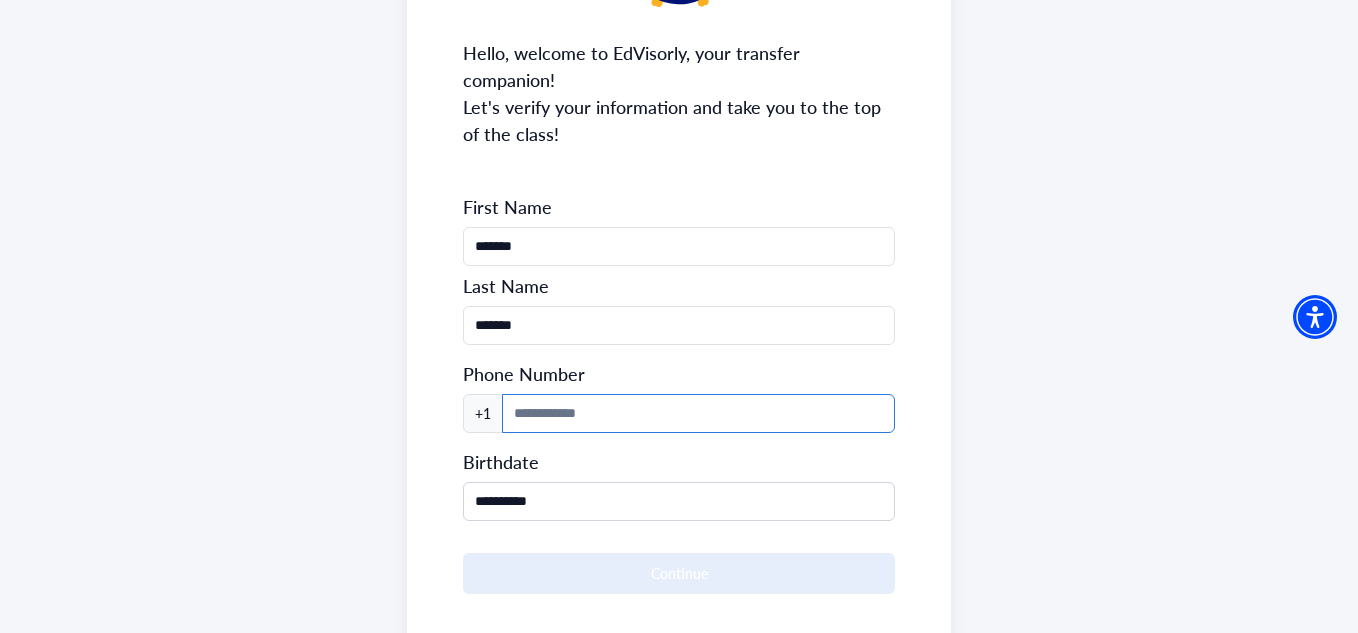 scroll, scrollTop: 300, scrollLeft: 0, axis: vertical 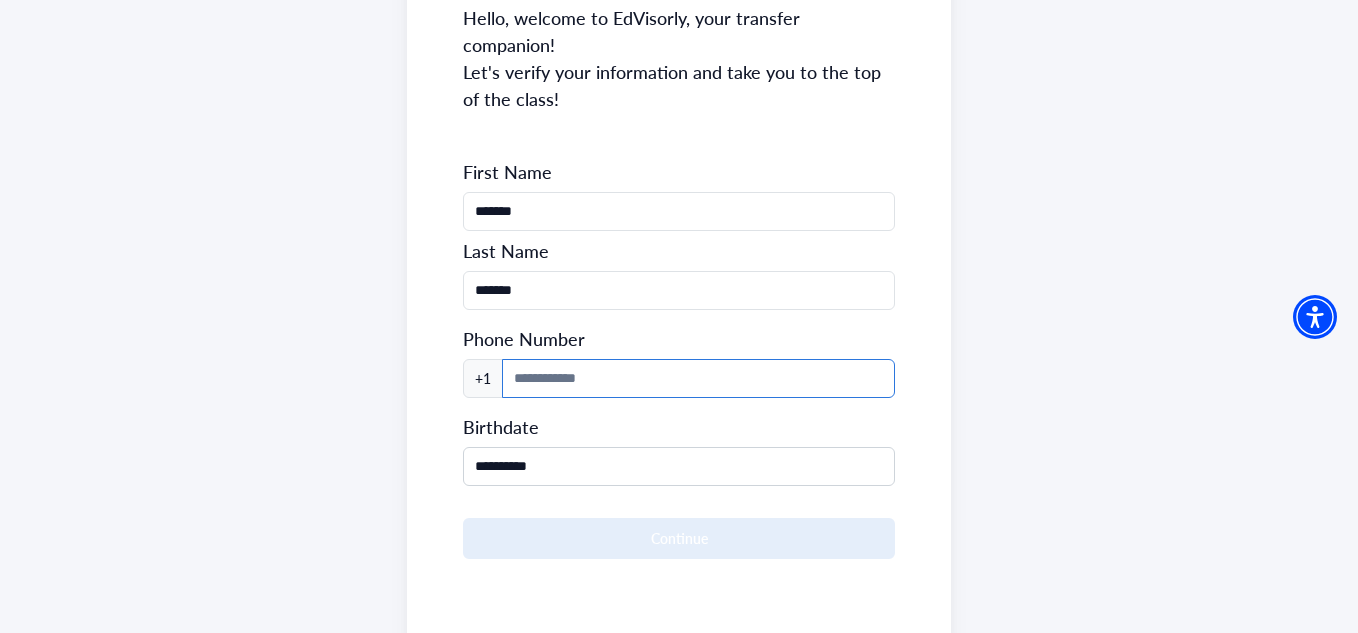 click at bounding box center (698, 378) 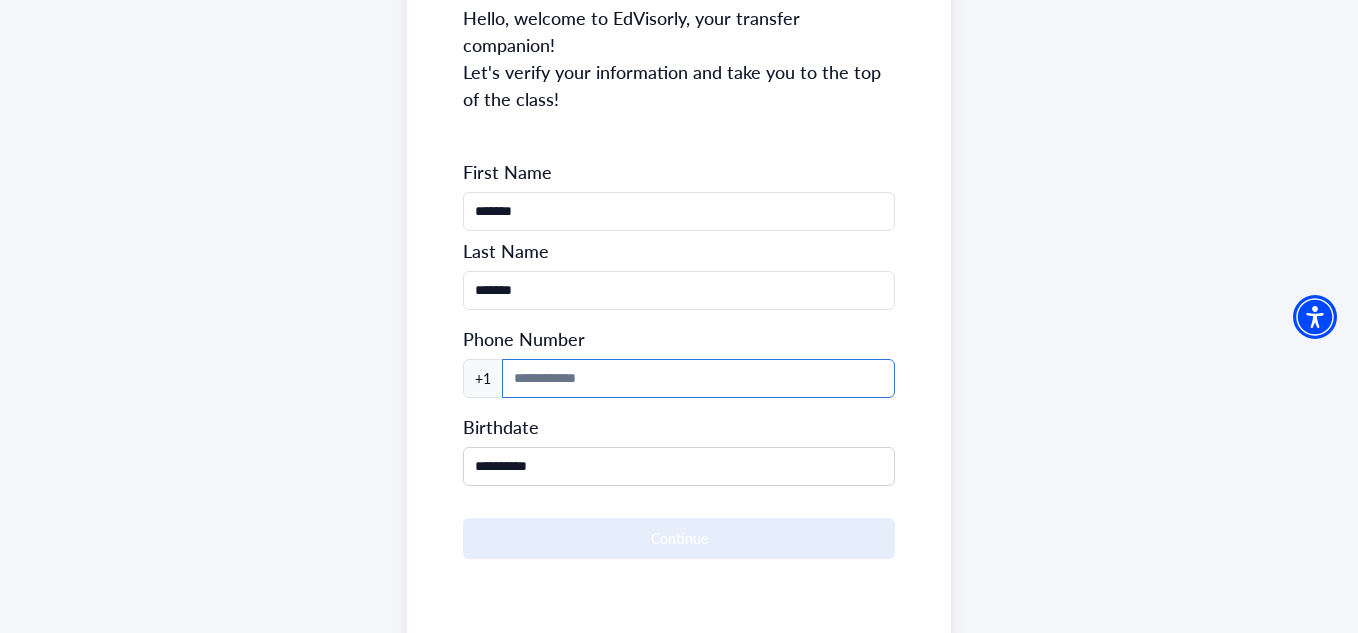 type on "**********" 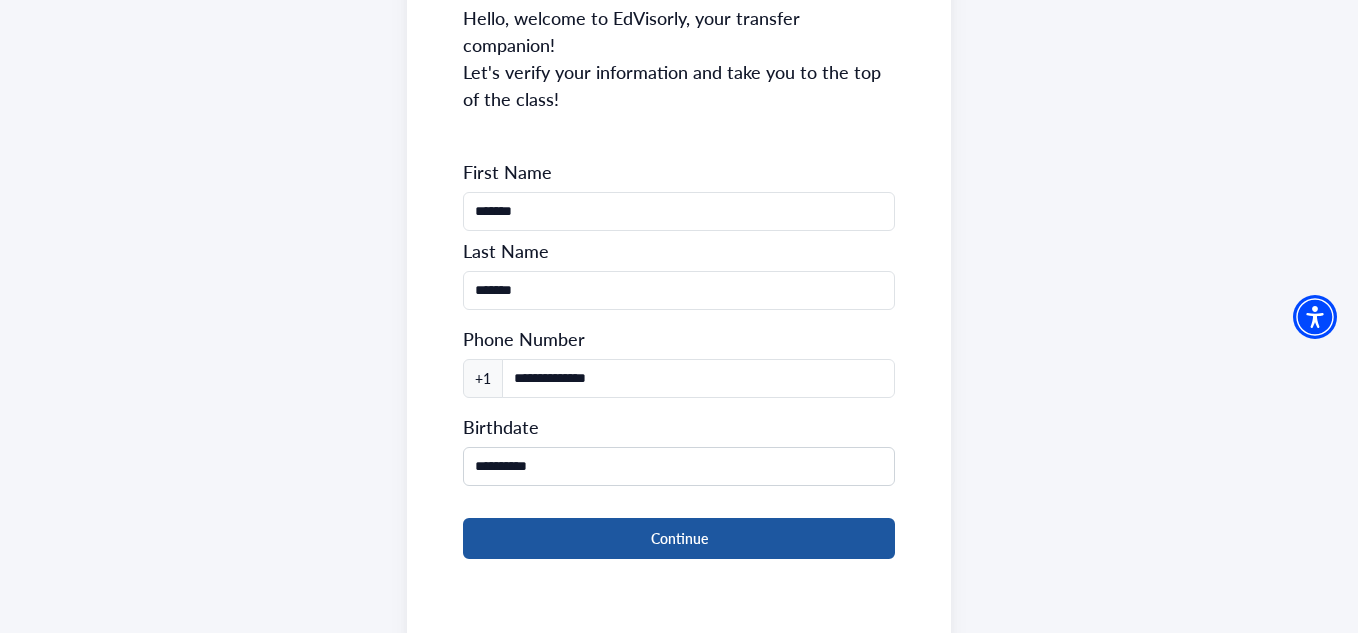 click on "Continue" at bounding box center [678, 538] 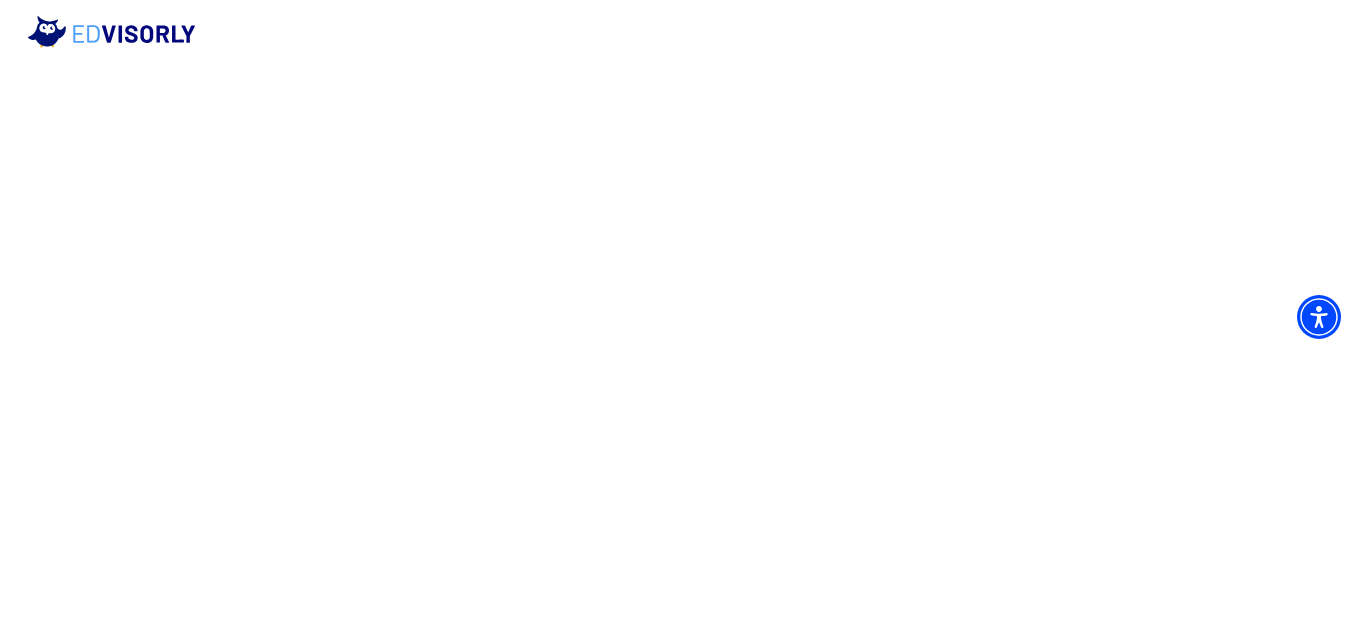 scroll, scrollTop: 0, scrollLeft: 0, axis: both 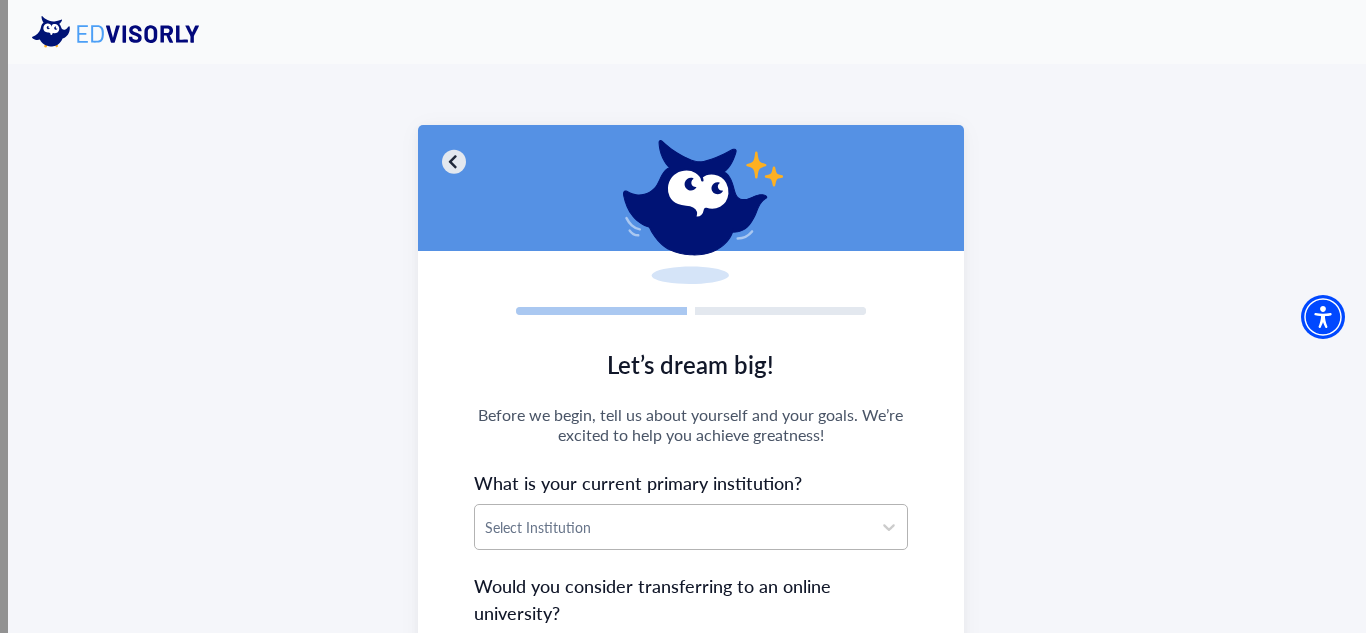 click at bounding box center [673, 527] 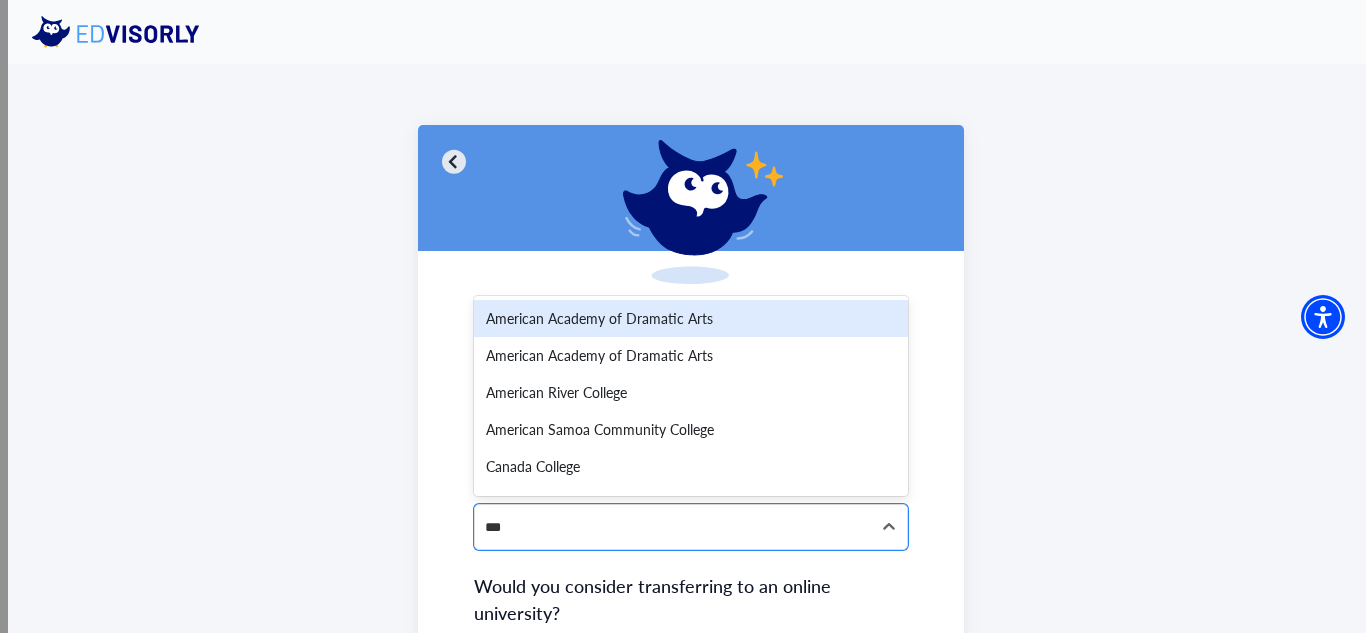 type on "****" 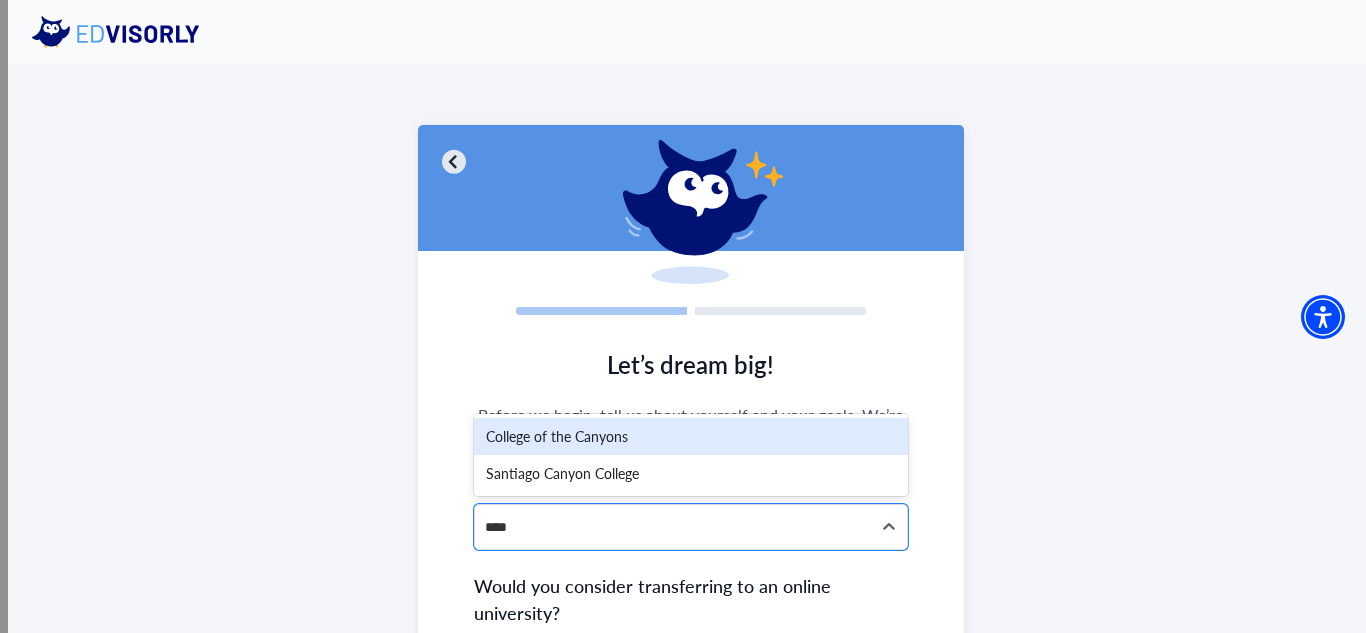 click on "College of the Canyons" at bounding box center (691, 436) 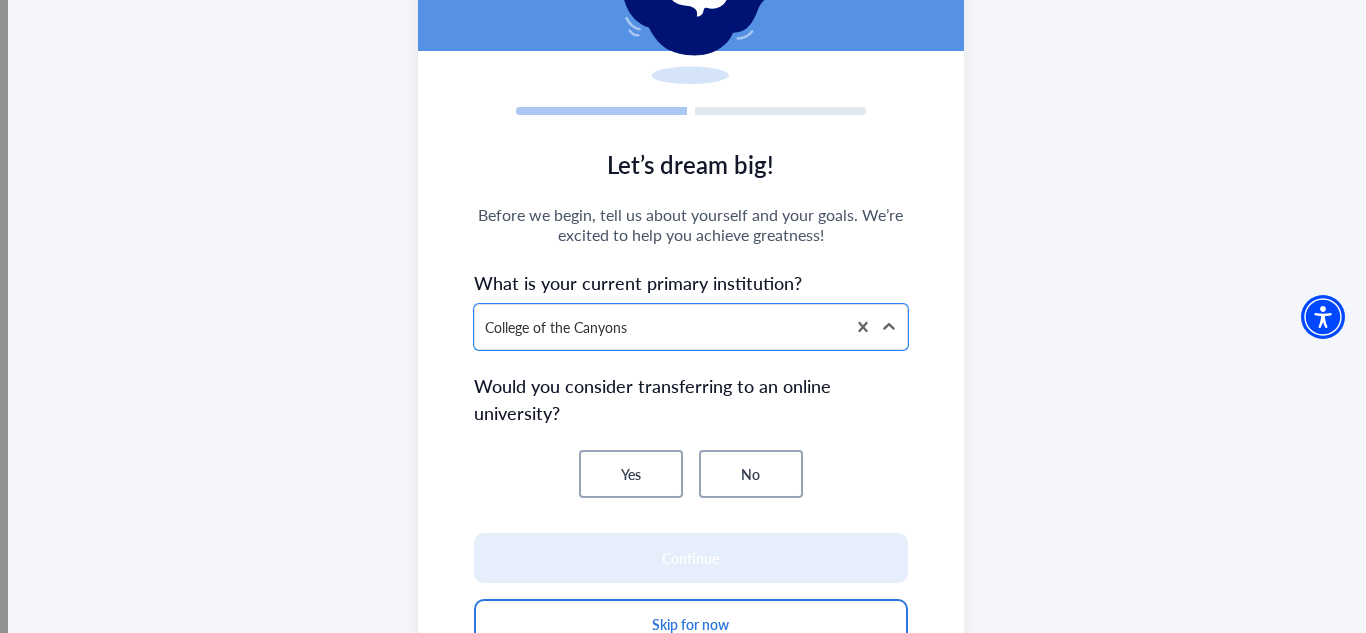 scroll, scrollTop: 300, scrollLeft: 0, axis: vertical 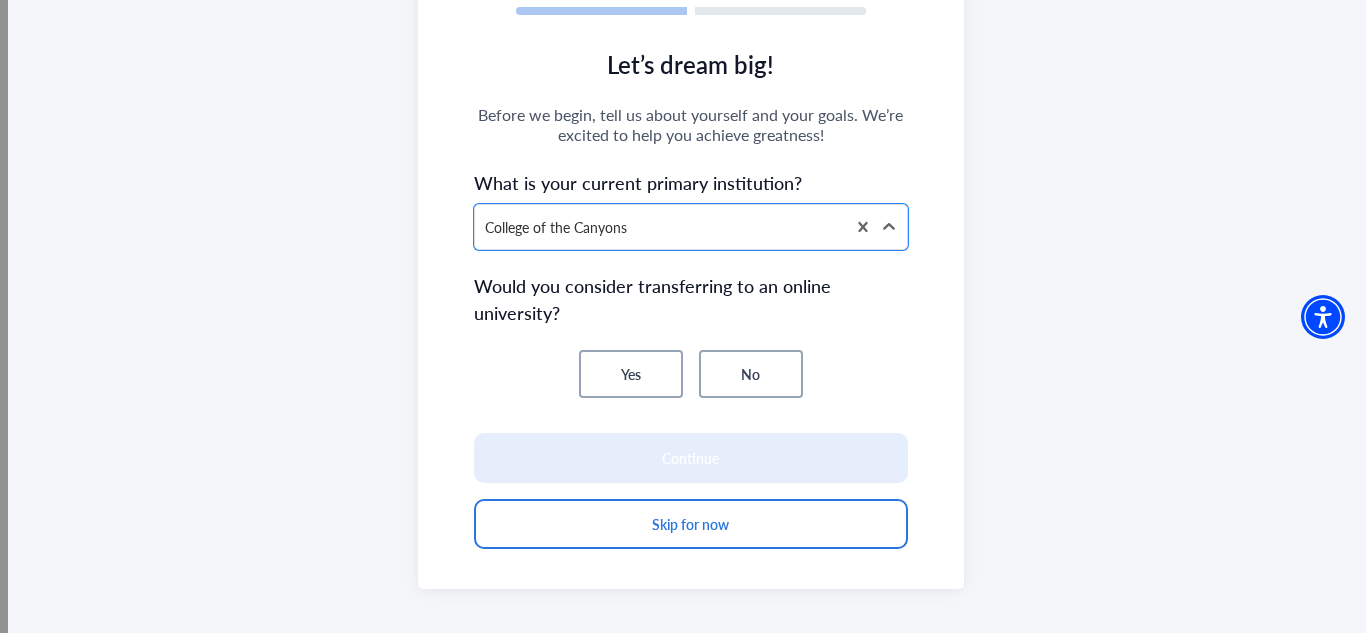 click on "No" at bounding box center [751, 374] 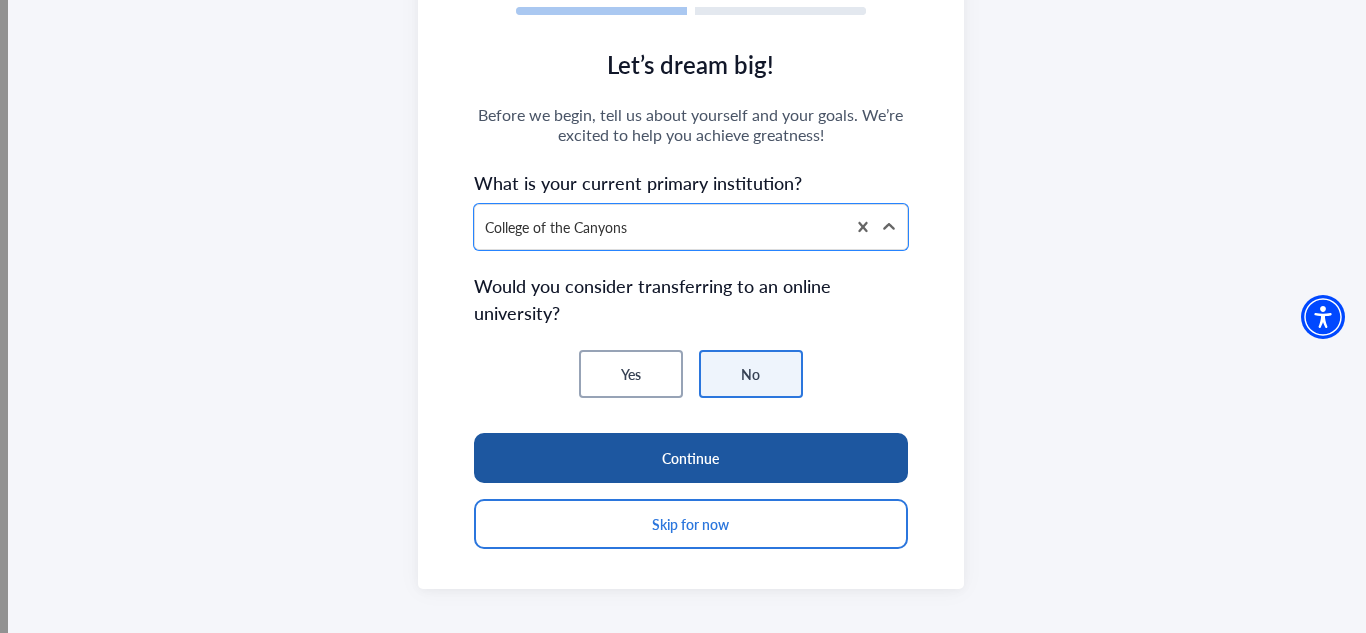 click on "Continue" at bounding box center (691, 458) 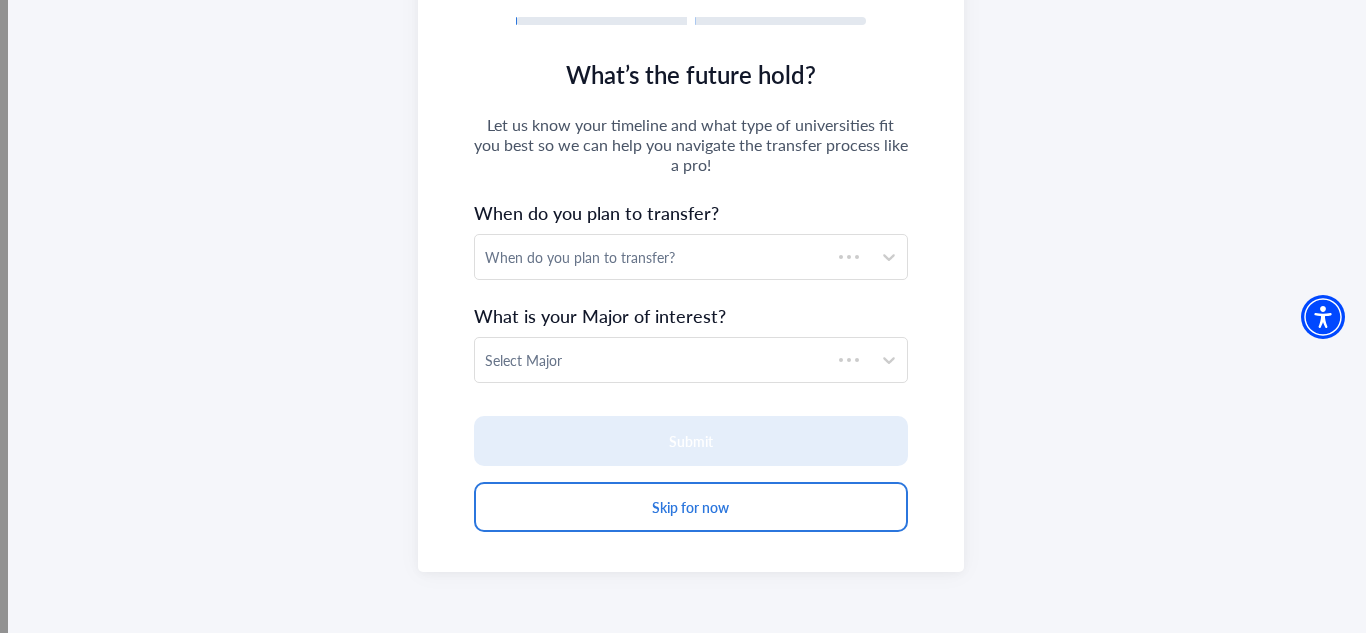 scroll, scrollTop: 290, scrollLeft: 0, axis: vertical 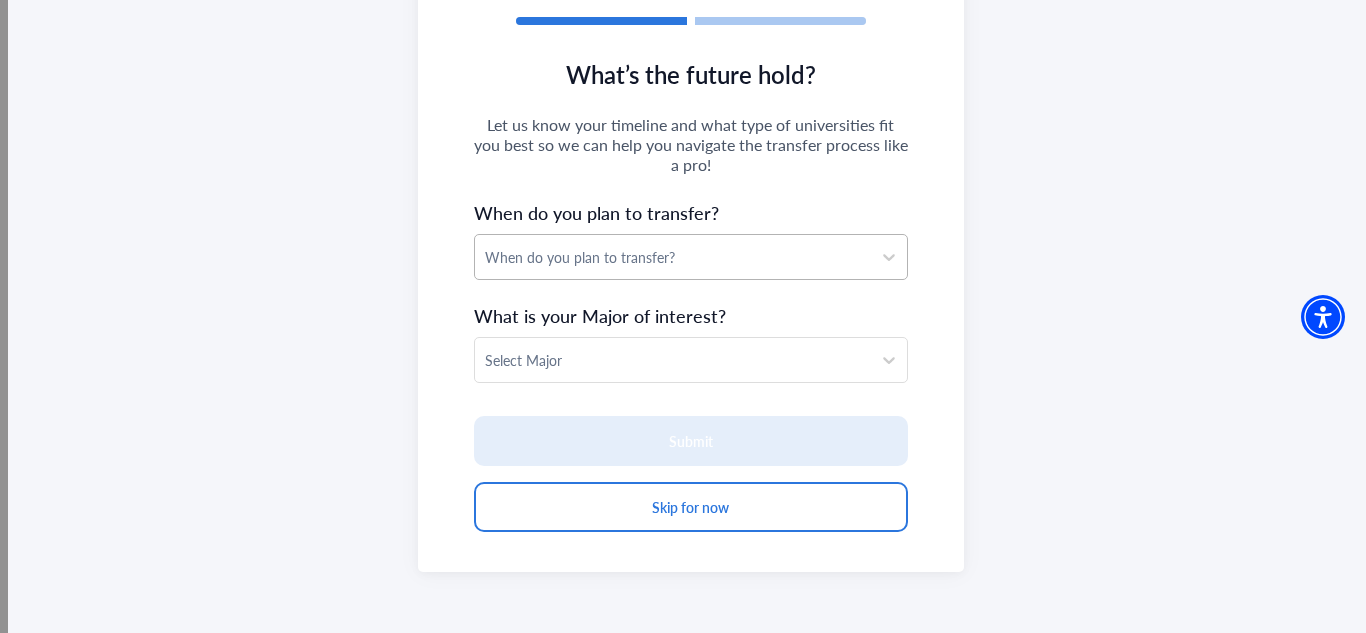 click on "When do you plan to transfer?" at bounding box center [673, 257] 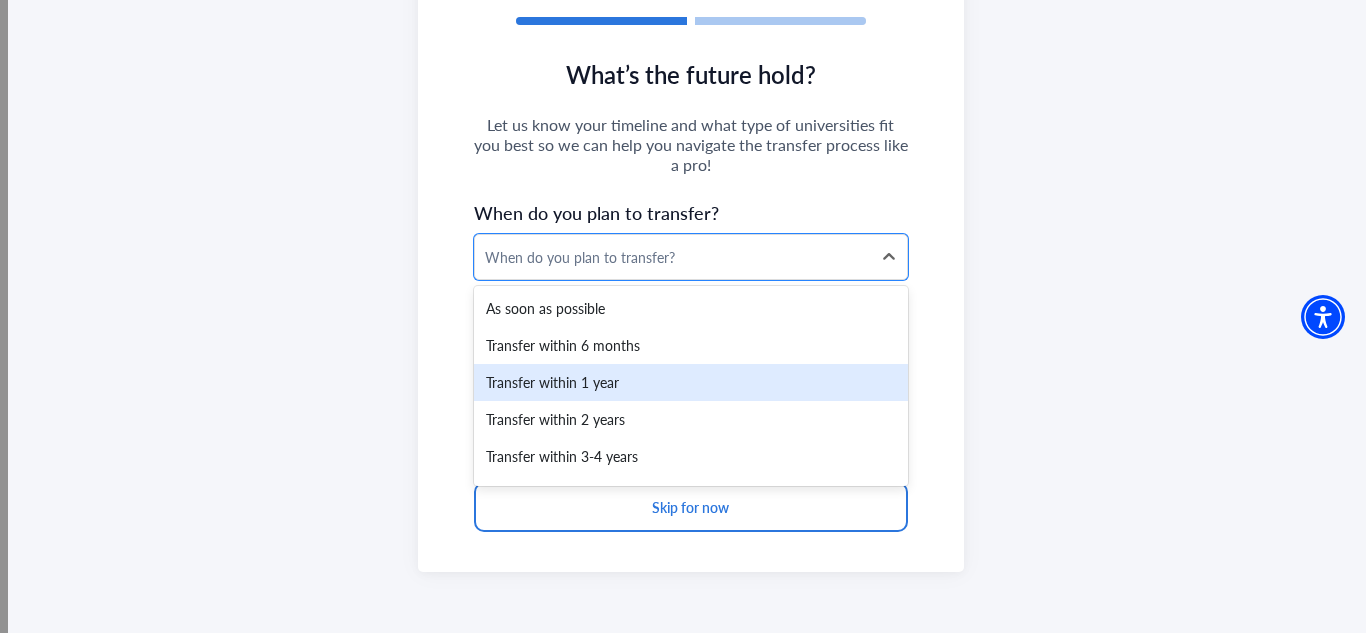 click on "Transfer within 1 year" at bounding box center [691, 382] 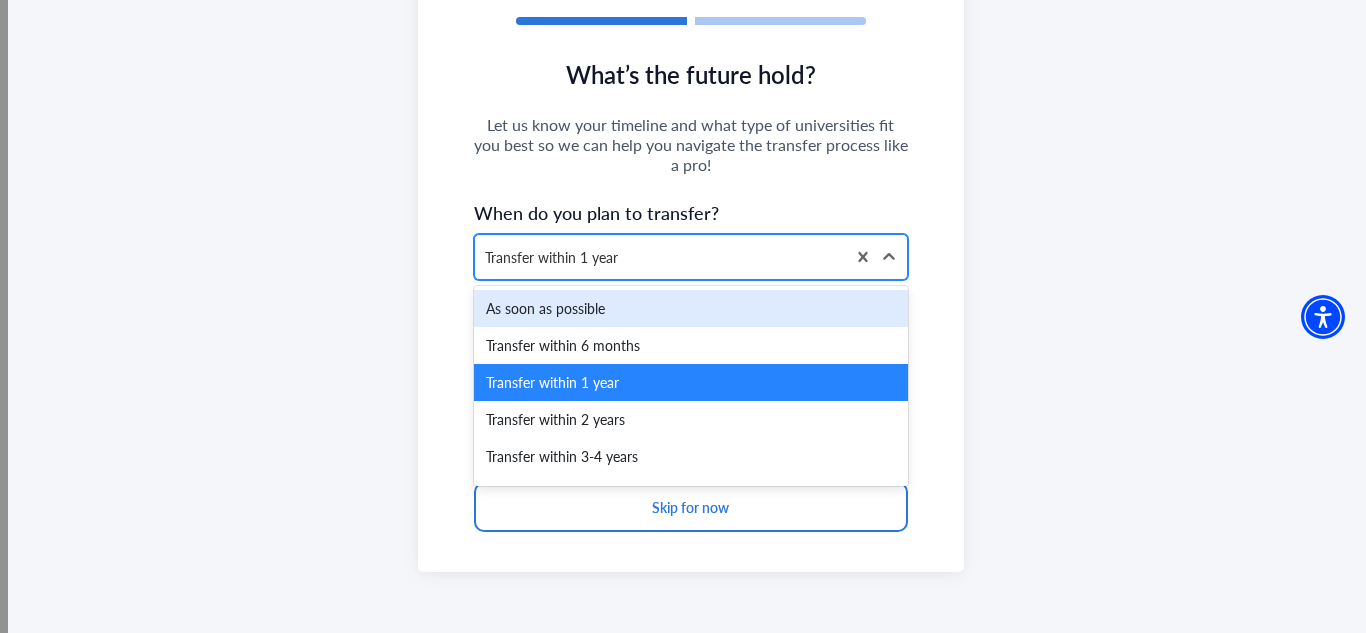 click on "Transfer within 1 year" at bounding box center (660, 257) 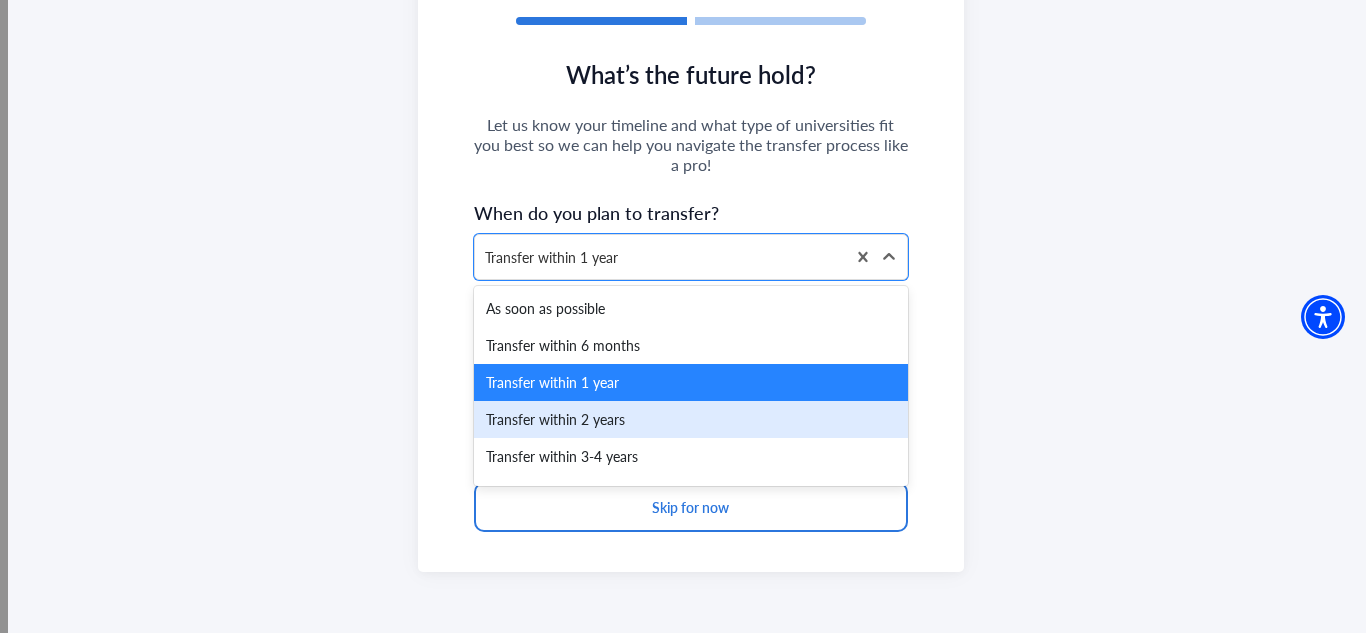 click on "Transfer within 2 years" at bounding box center [691, 419] 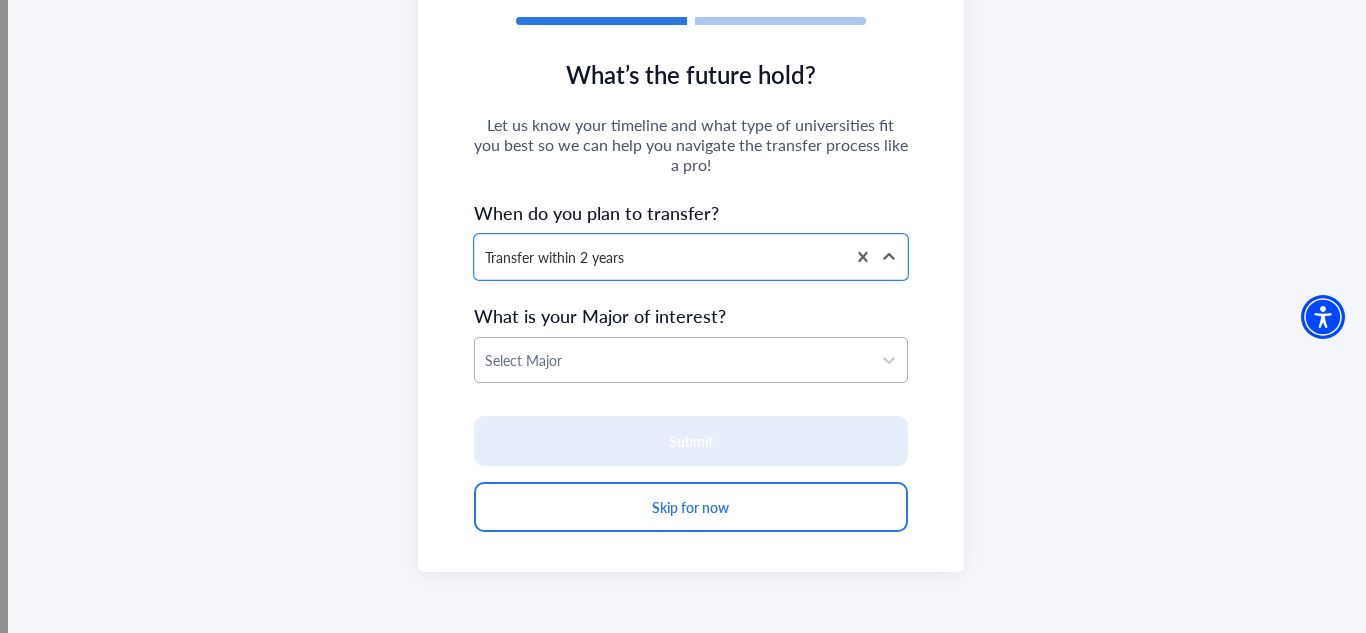 click at bounding box center (673, 360) 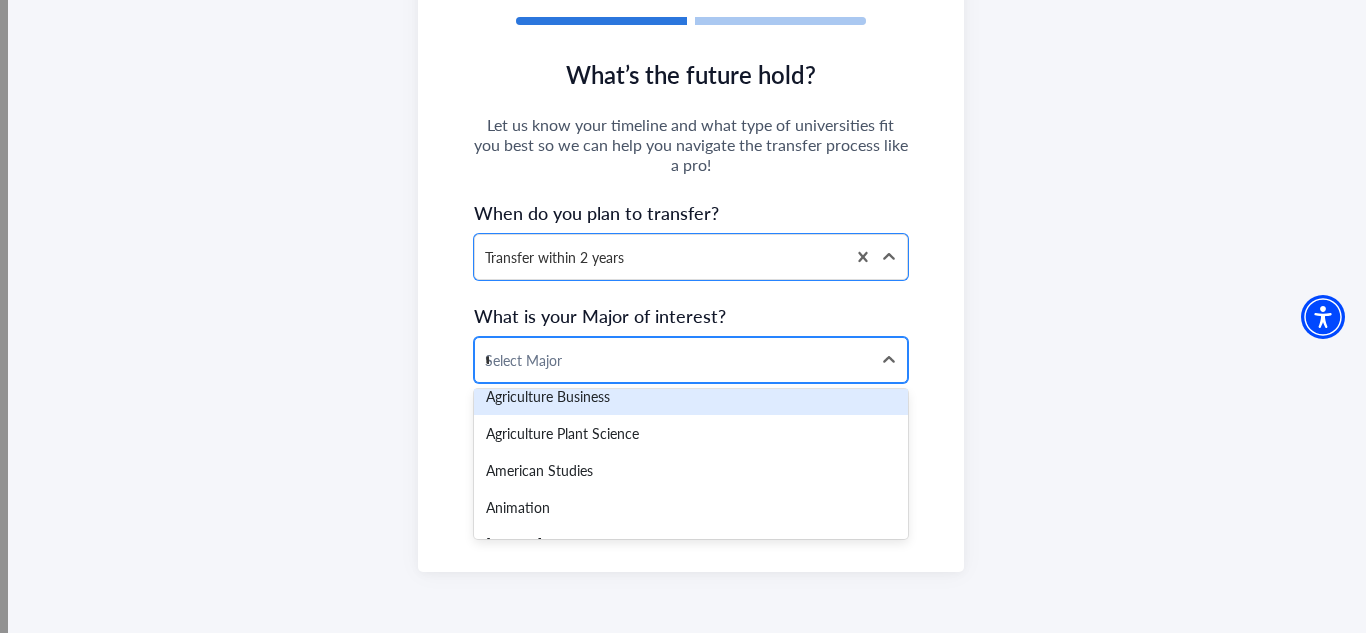 scroll, scrollTop: 0, scrollLeft: 0, axis: both 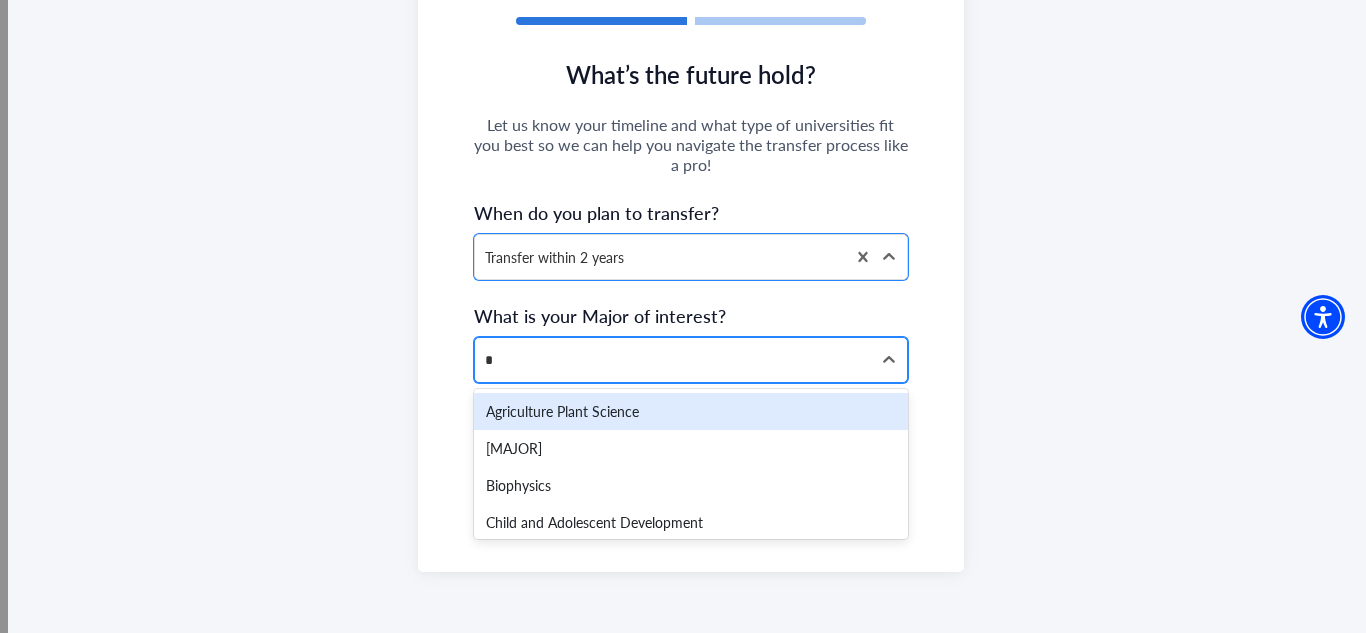 type on "**" 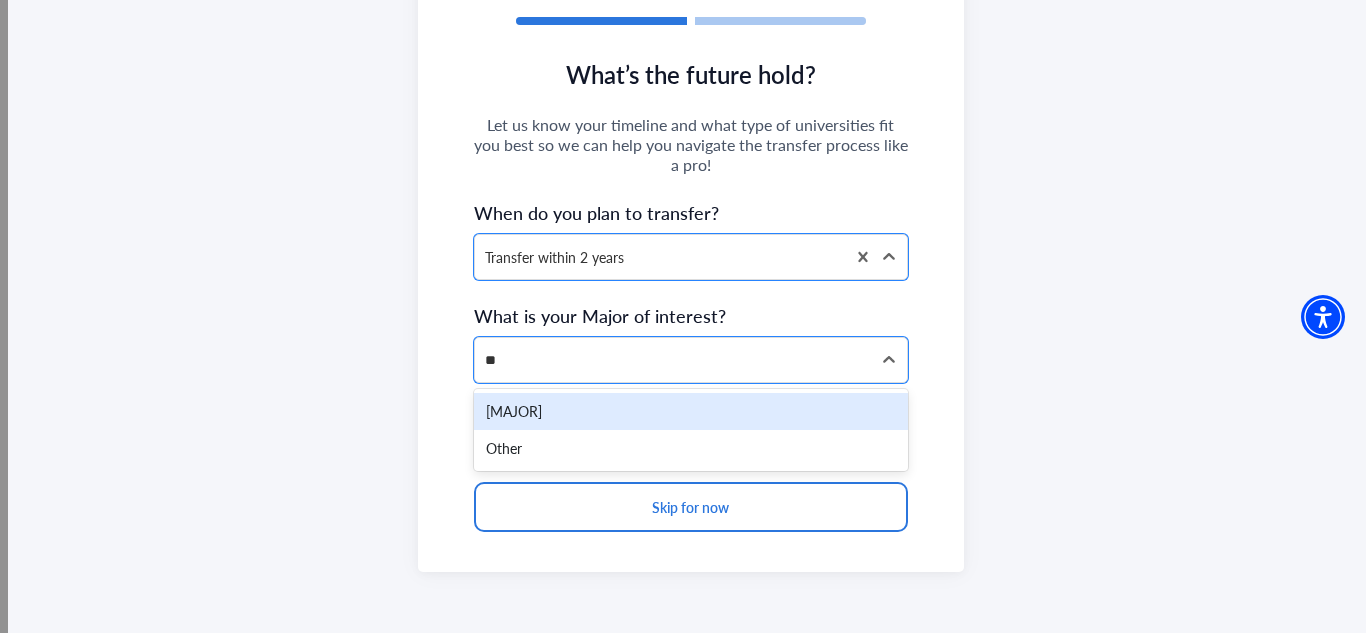 click on "[MAJOR]" at bounding box center [691, 411] 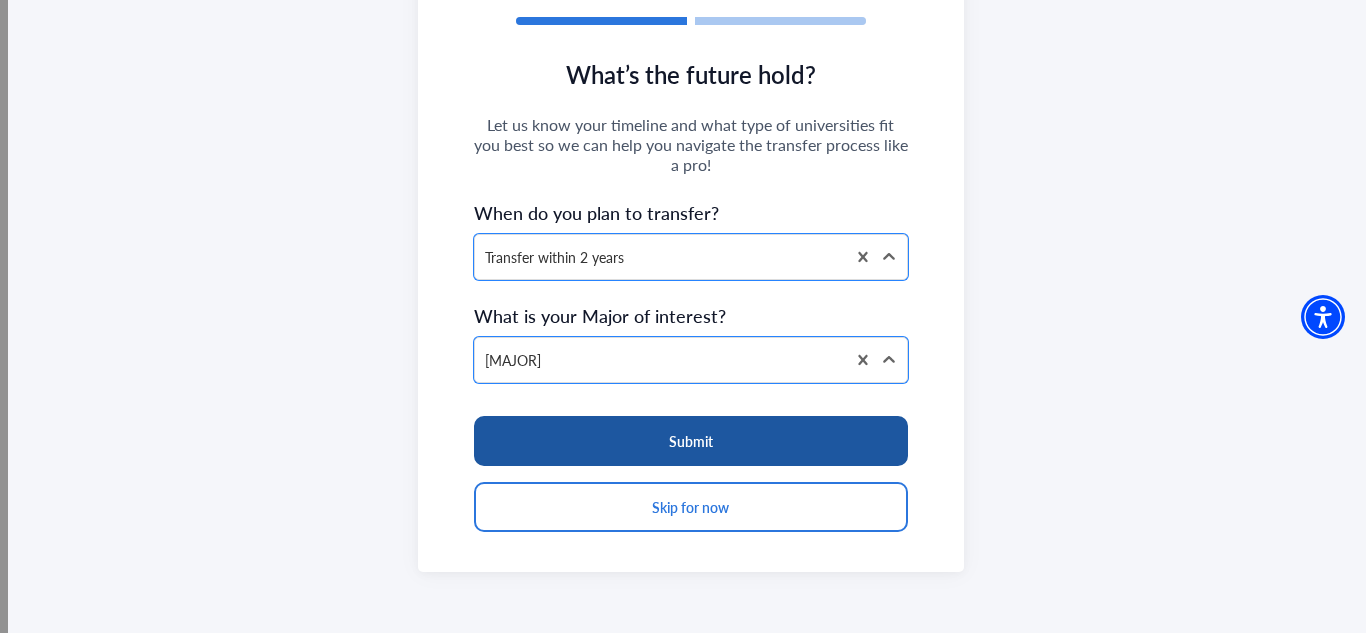 click on "Submit" at bounding box center (691, 441) 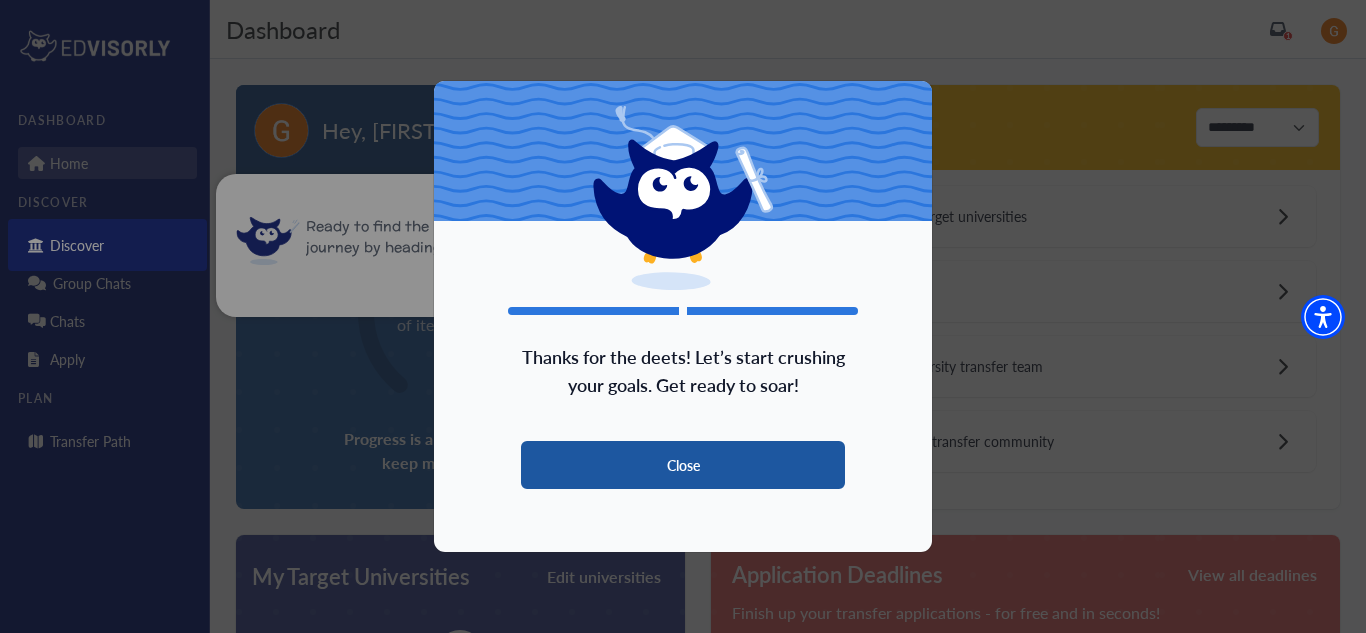click on "Close" at bounding box center [683, 465] 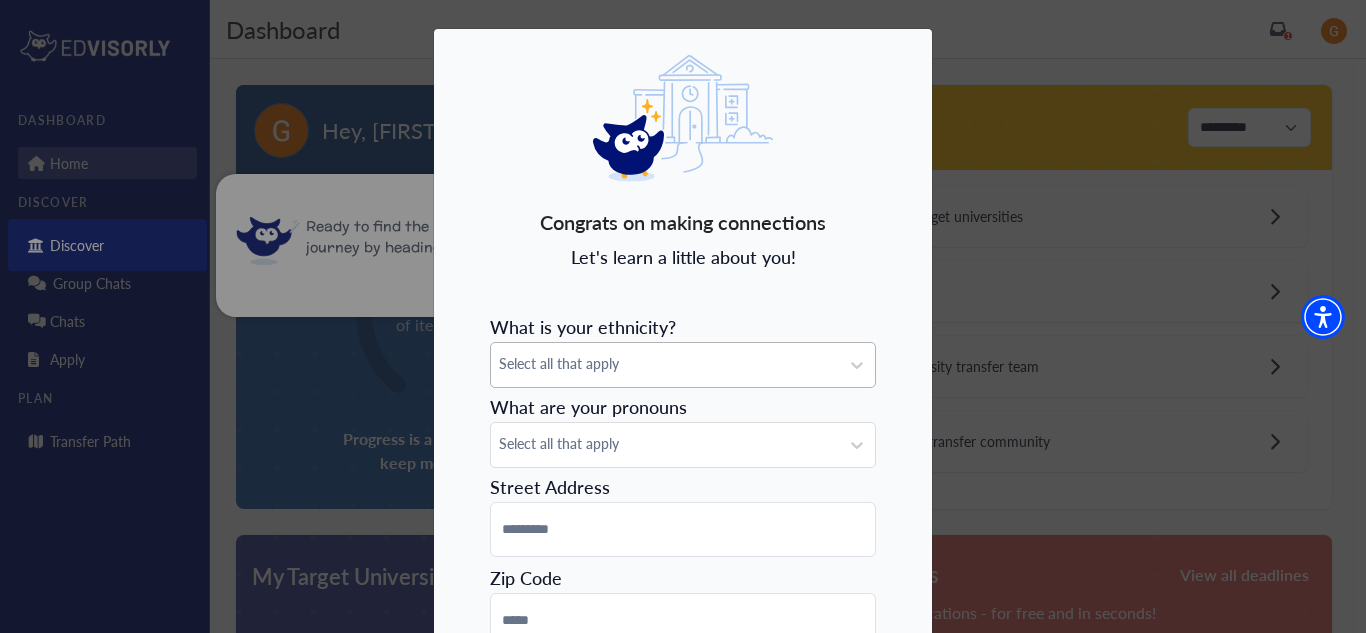 click on "Select all that apply" at bounding box center [683, 364] 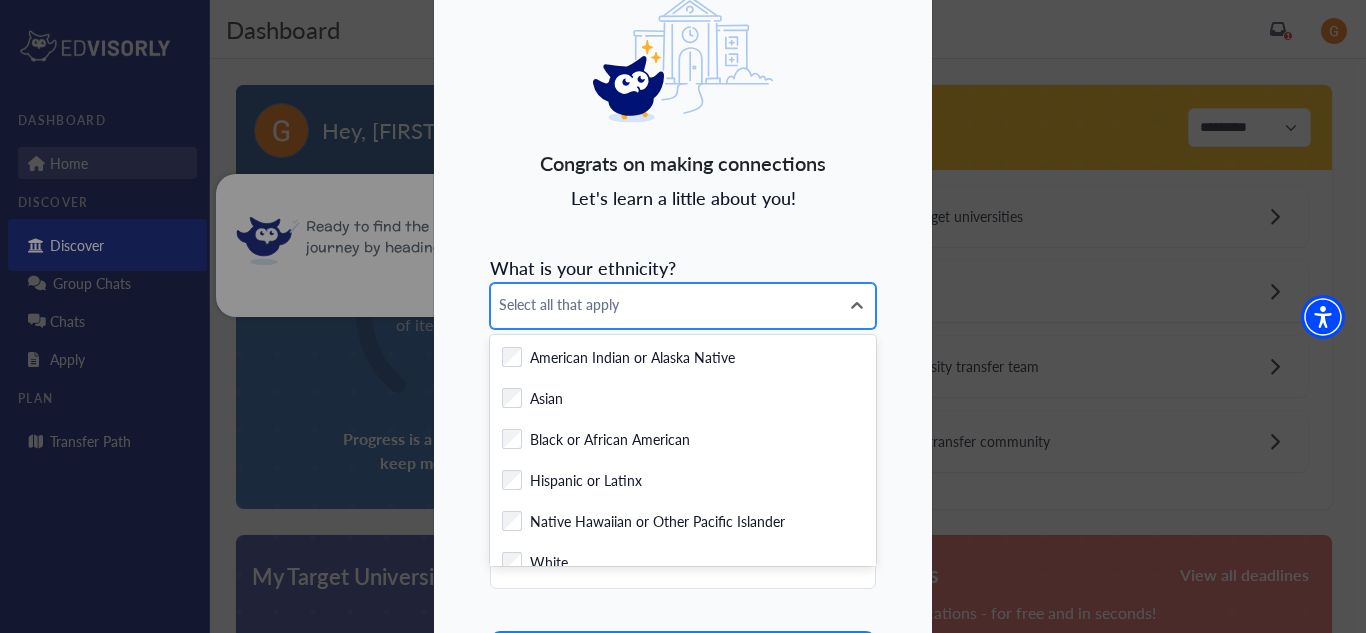 scroll, scrollTop: 64, scrollLeft: 0, axis: vertical 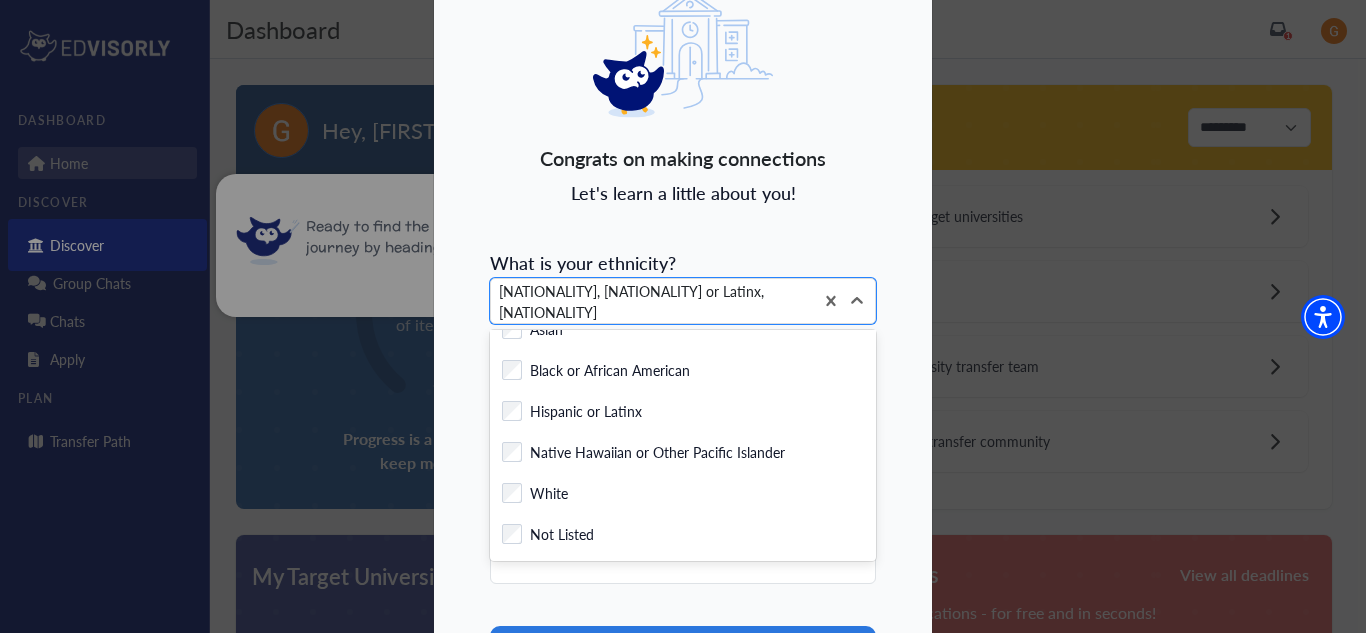 click on "Congrats on making connections Let's learn a little about you! What is your ethnicity? option [NATIONALITY], selected. [NUMBER] results available. Use Up and Down to choose options, press Enter to select the currently focused option, press Escape to exit the menu, press Tab to select the option and exit the menu. [NATIONALITY], [NATIONALITY] or Latinx, [NATIONALITY] Checkbox field American Indian or Alaska Native Checkbox field [NATIONALITY] Checkbox field Black or African American Checkbox field Hispanic or Latinx Checkbox field Native Hawaiian or Other Pacific Islander Checkbox field [NATIONALITY] Checkbox field Not Listed What are your pronouns Select all that apply Street Address Zip Code Continue Skip" at bounding box center (683, 380) 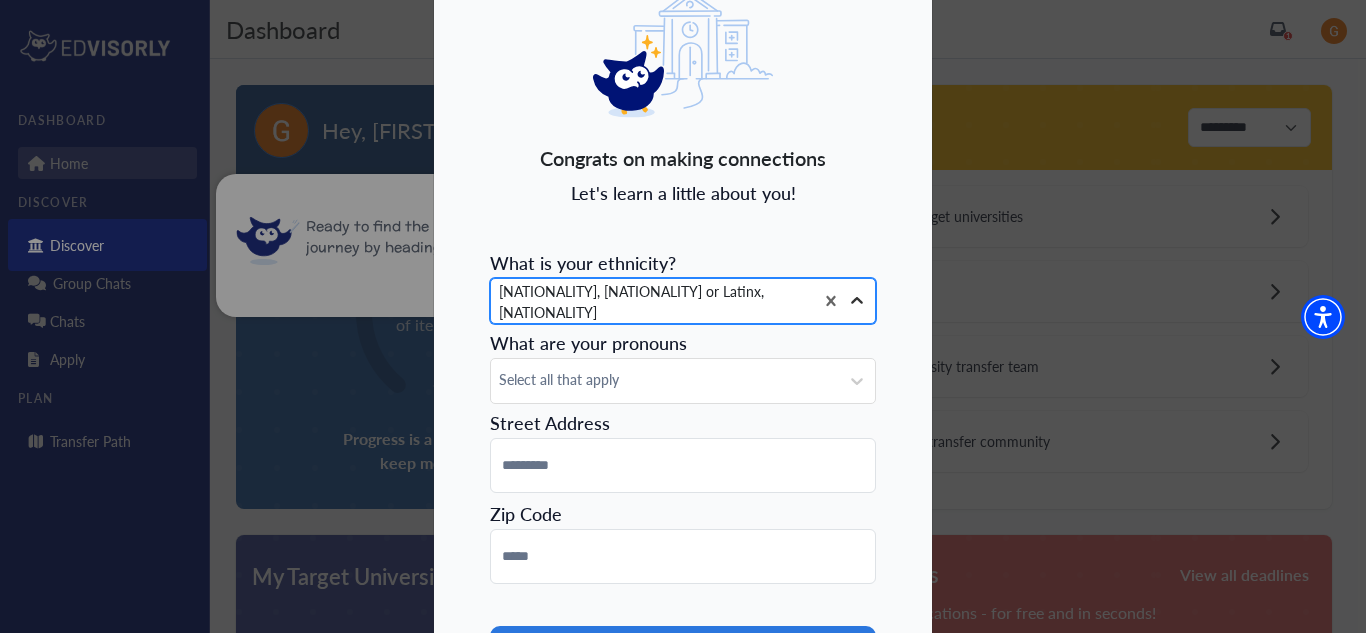 click at bounding box center (857, 301) 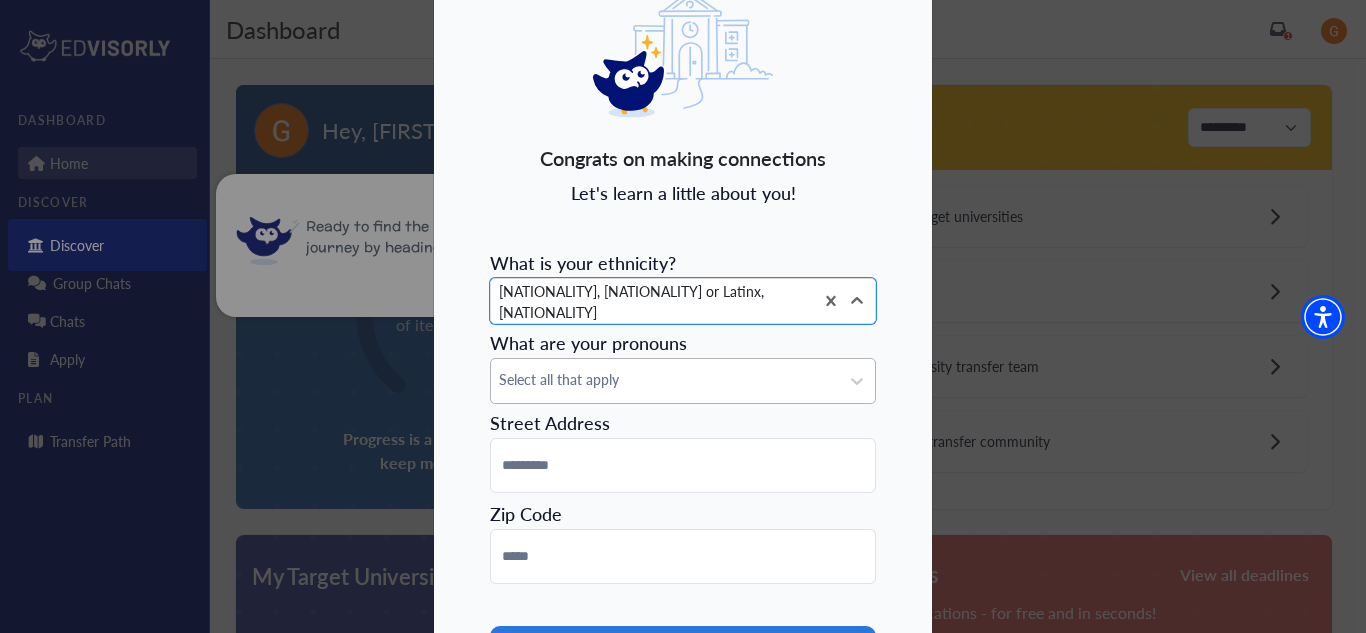click on "Select all that apply" at bounding box center (665, 379) 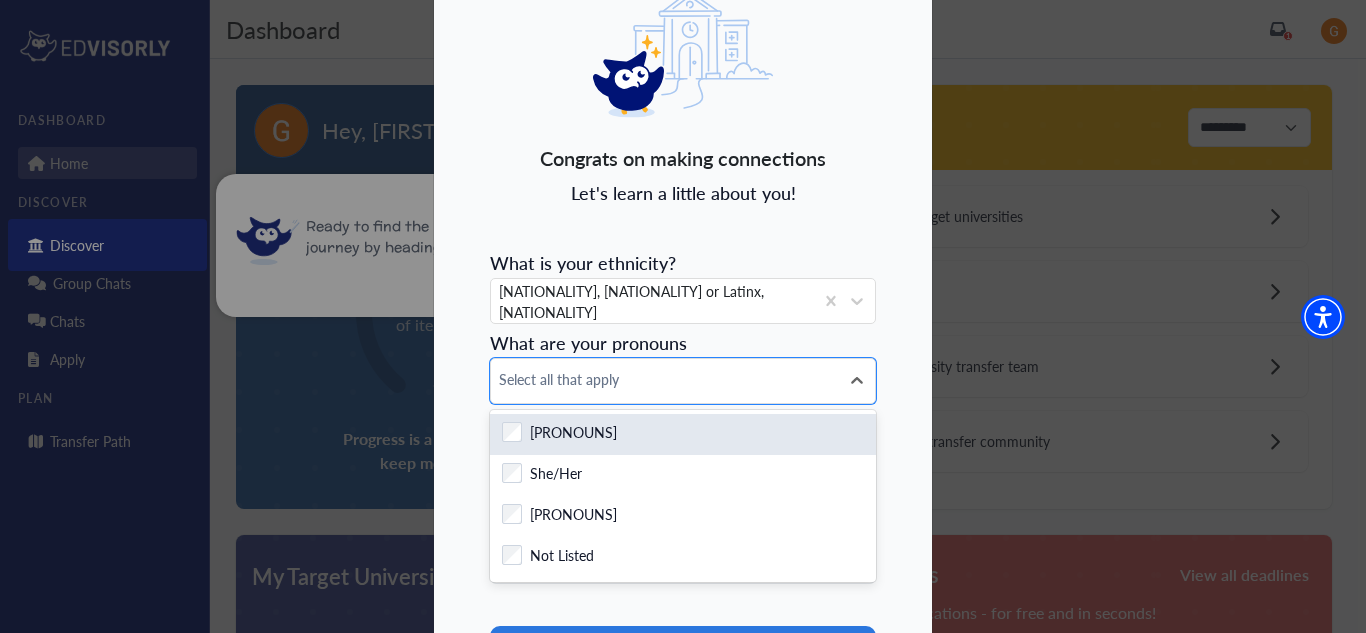 click on "Checkbox field [PRONOUNS]" at bounding box center (683, 434) 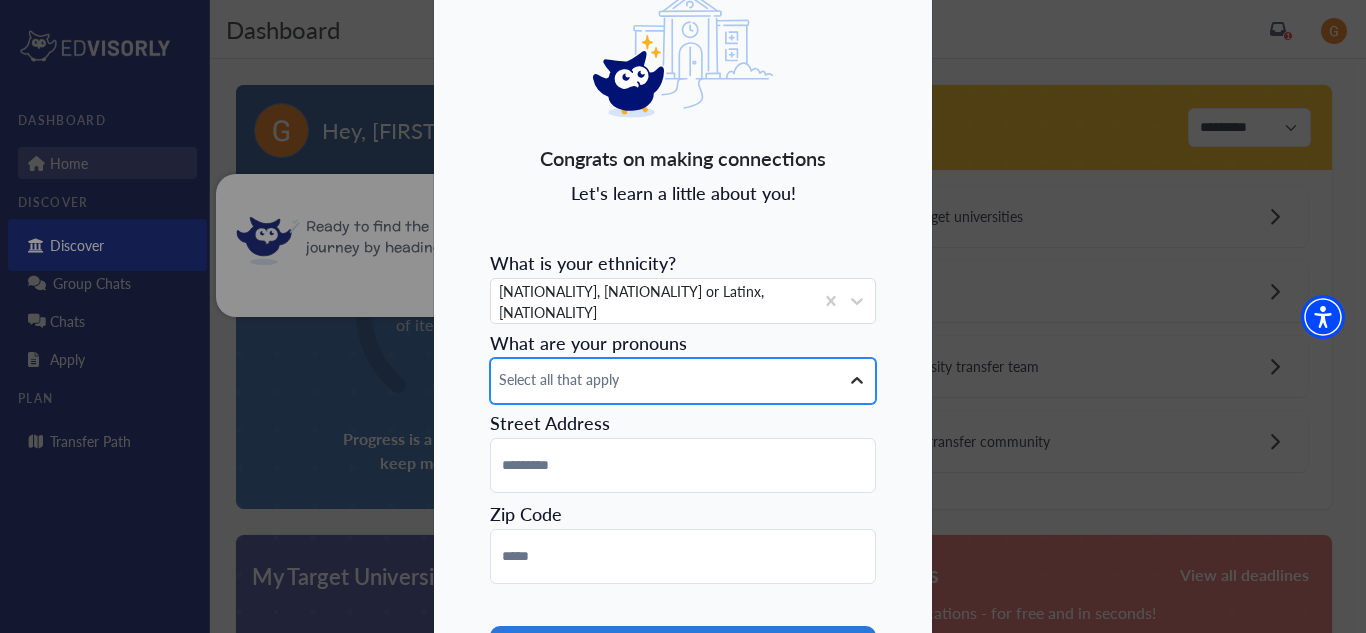 click 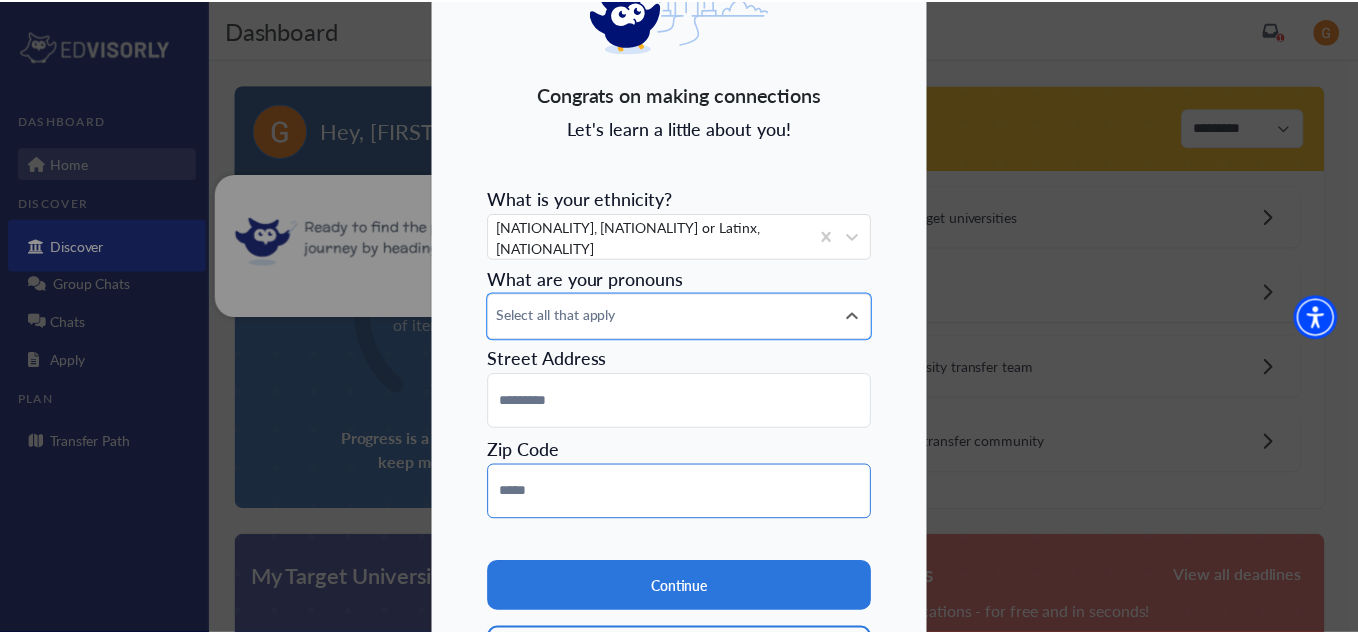 scroll, scrollTop: 164, scrollLeft: 0, axis: vertical 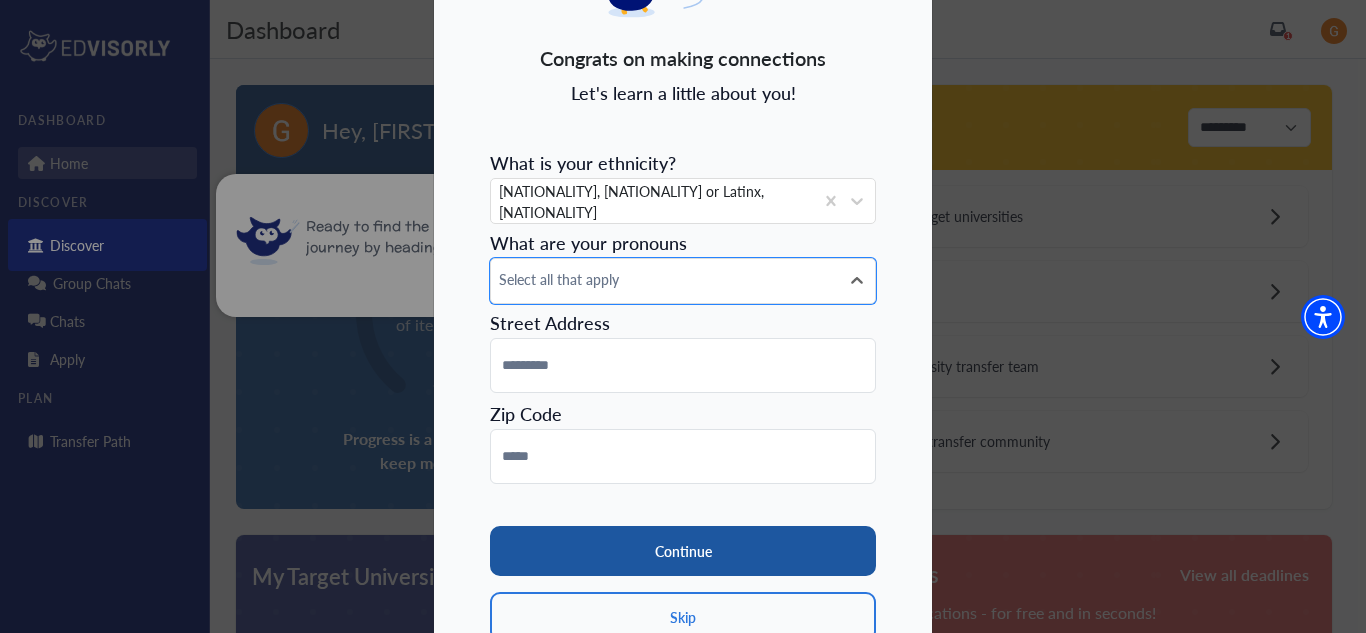 click on "Continue" at bounding box center (683, 551) 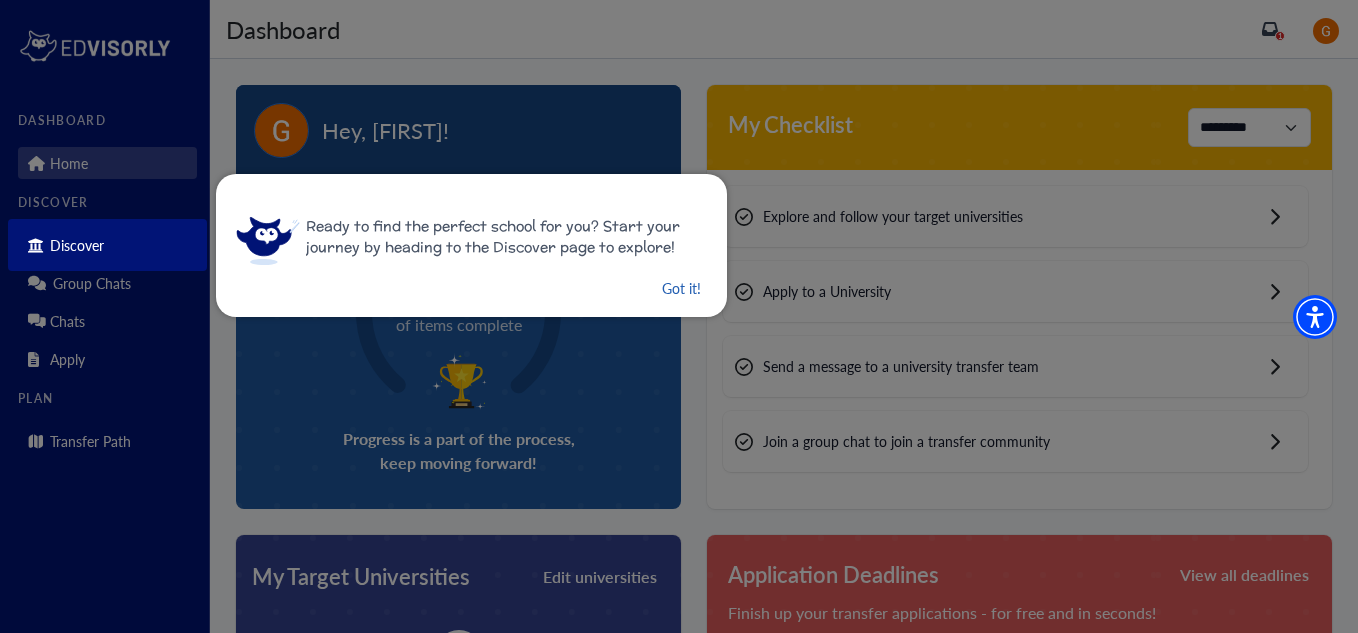 click on "Got it!" at bounding box center (681, 288) 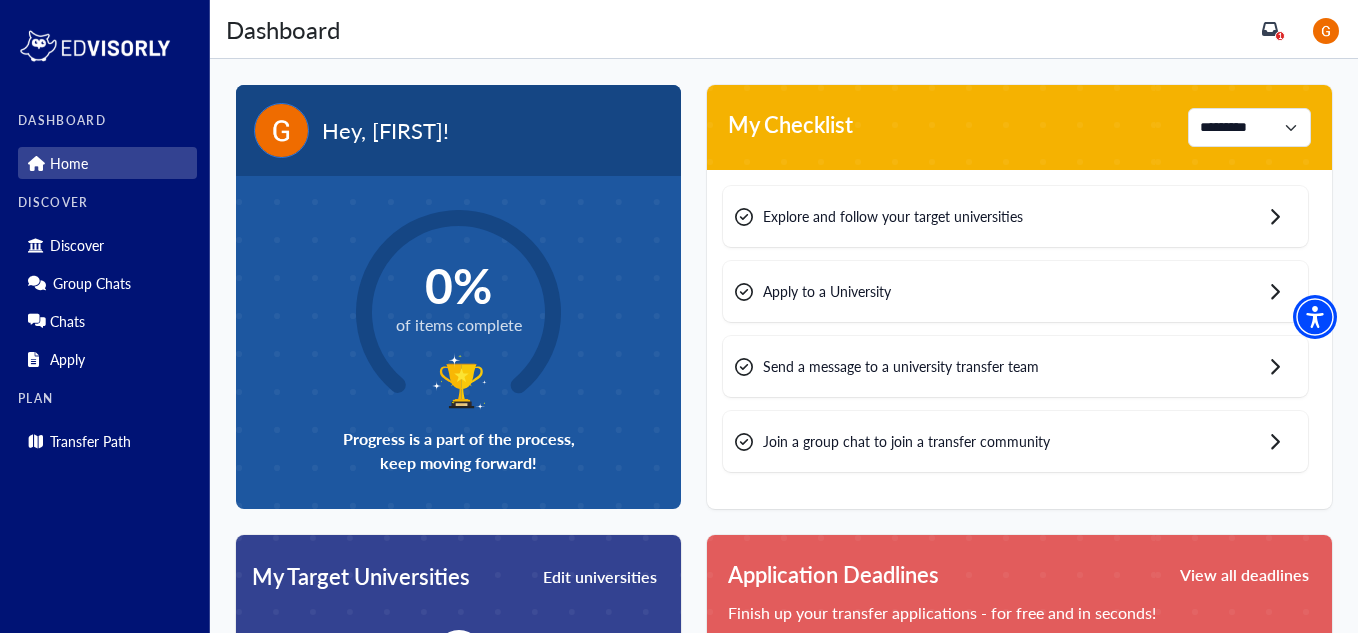 click on "Explore and follow your target universities" at bounding box center (1015, 216) 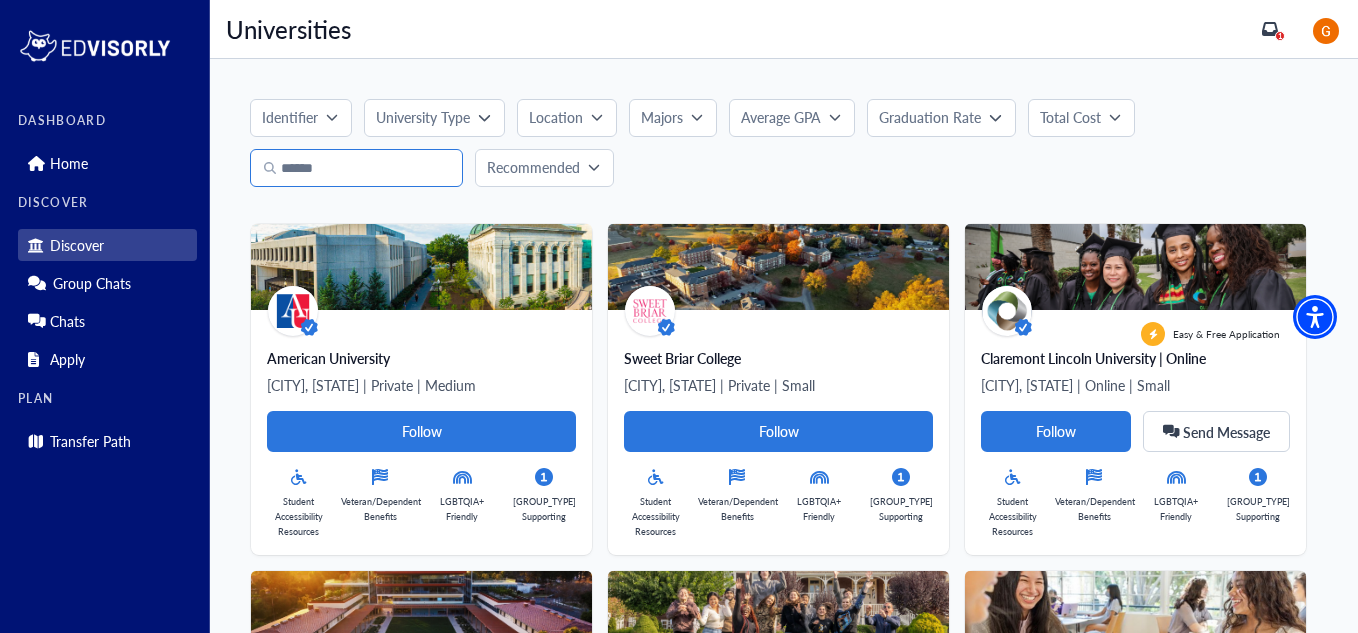 click at bounding box center [356, 168] 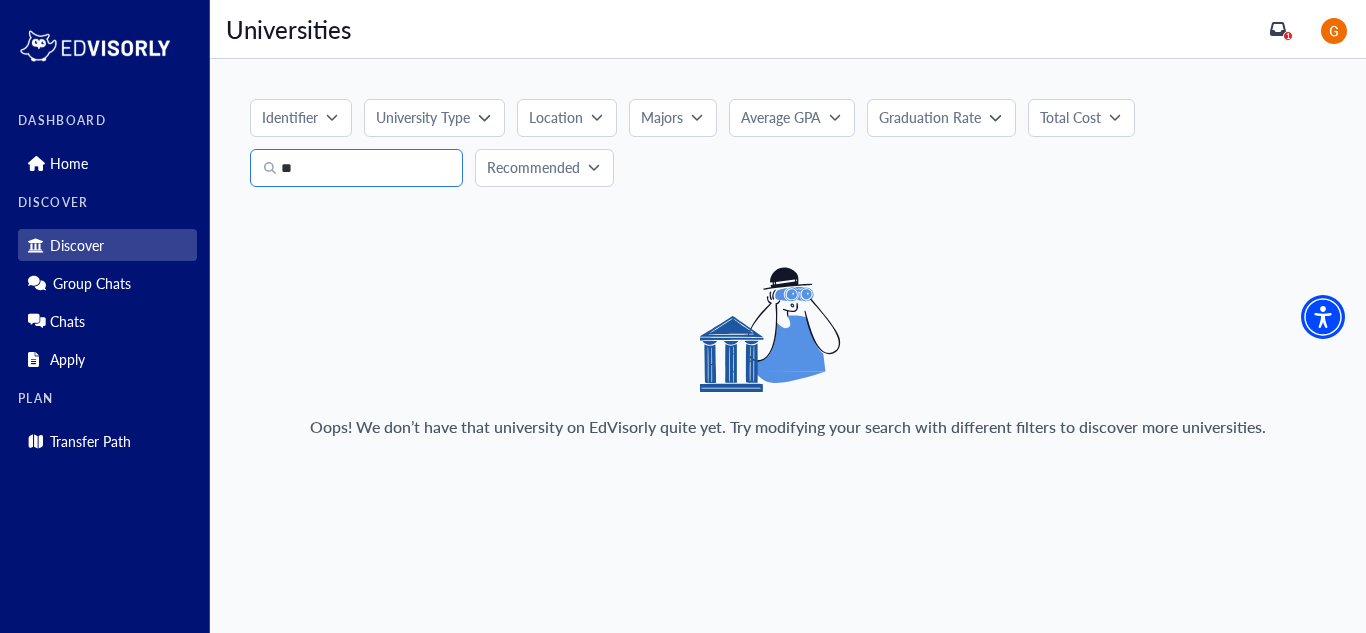 type on "*" 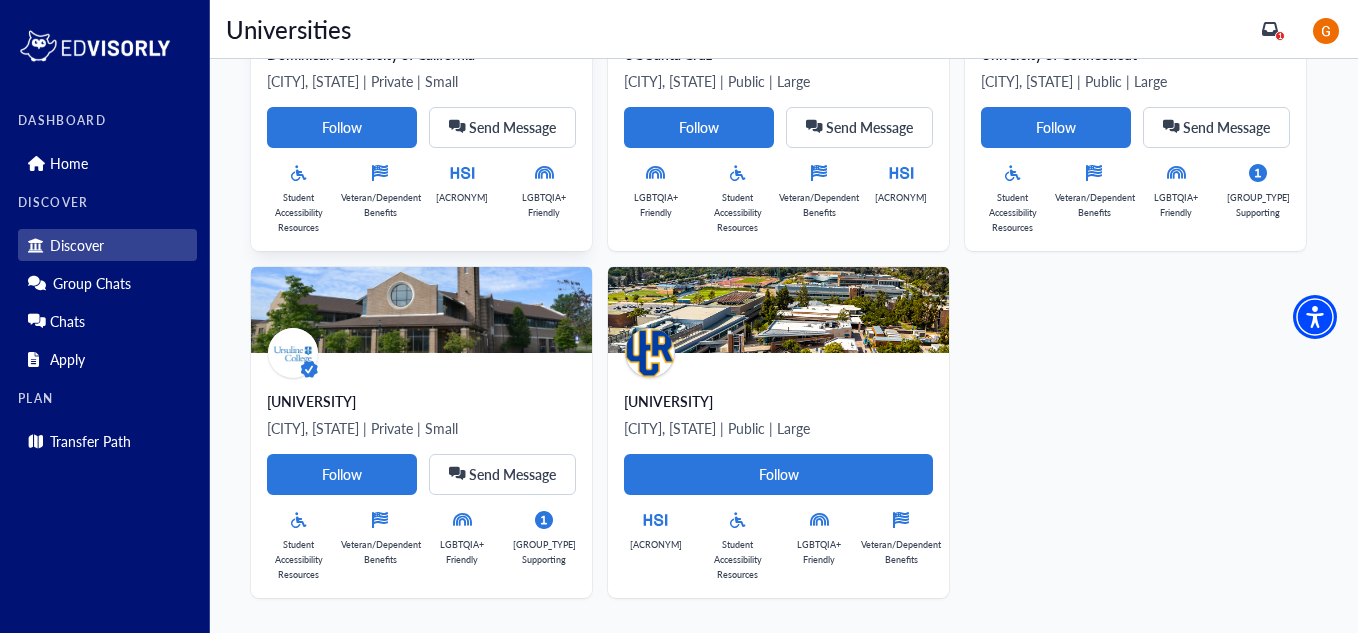 scroll, scrollTop: 0, scrollLeft: 0, axis: both 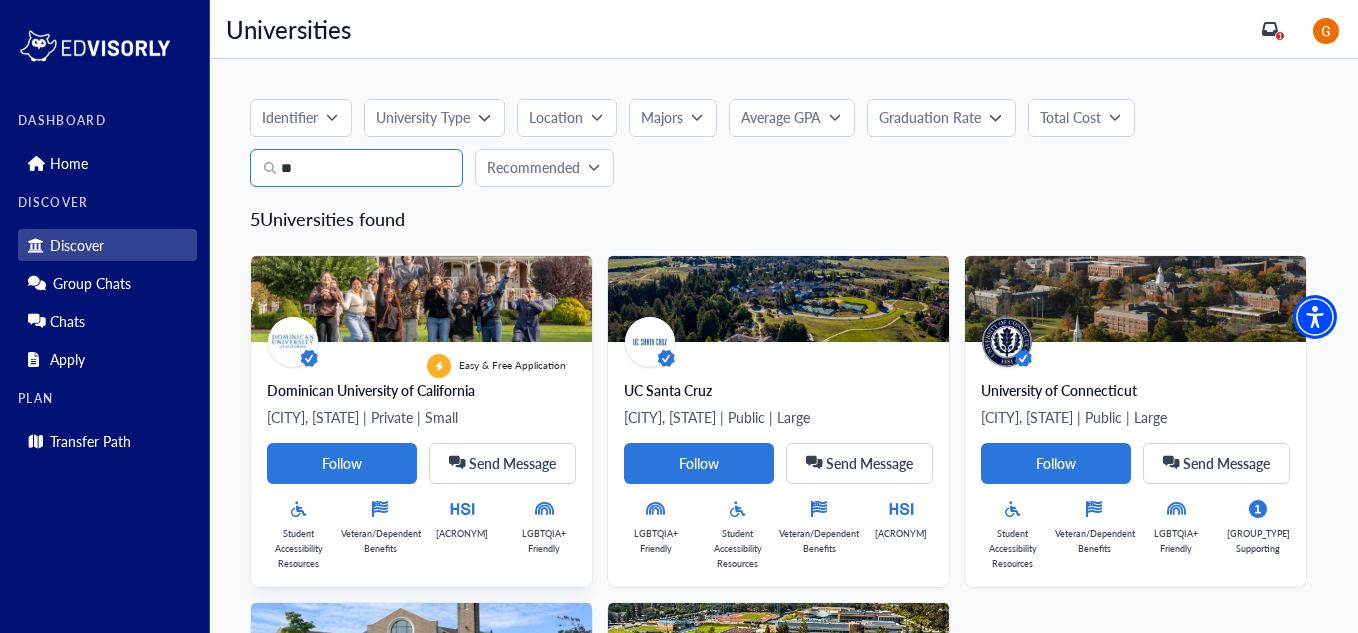 type on "*" 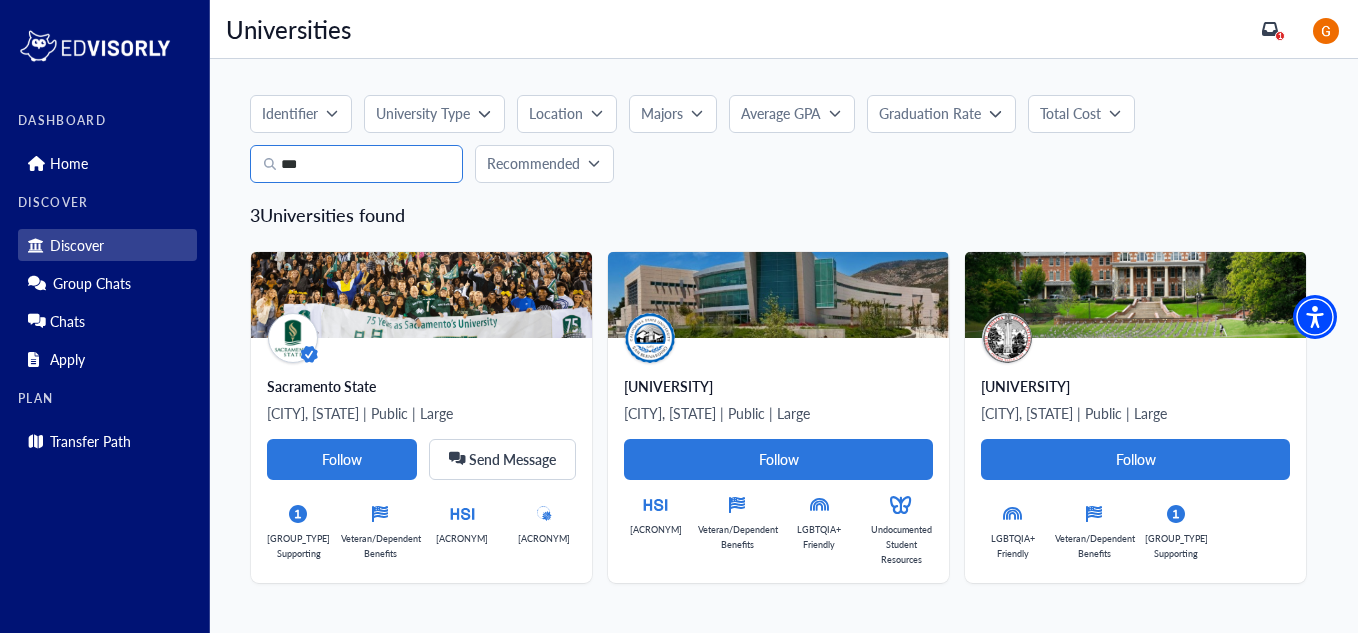 scroll, scrollTop: 0, scrollLeft: 0, axis: both 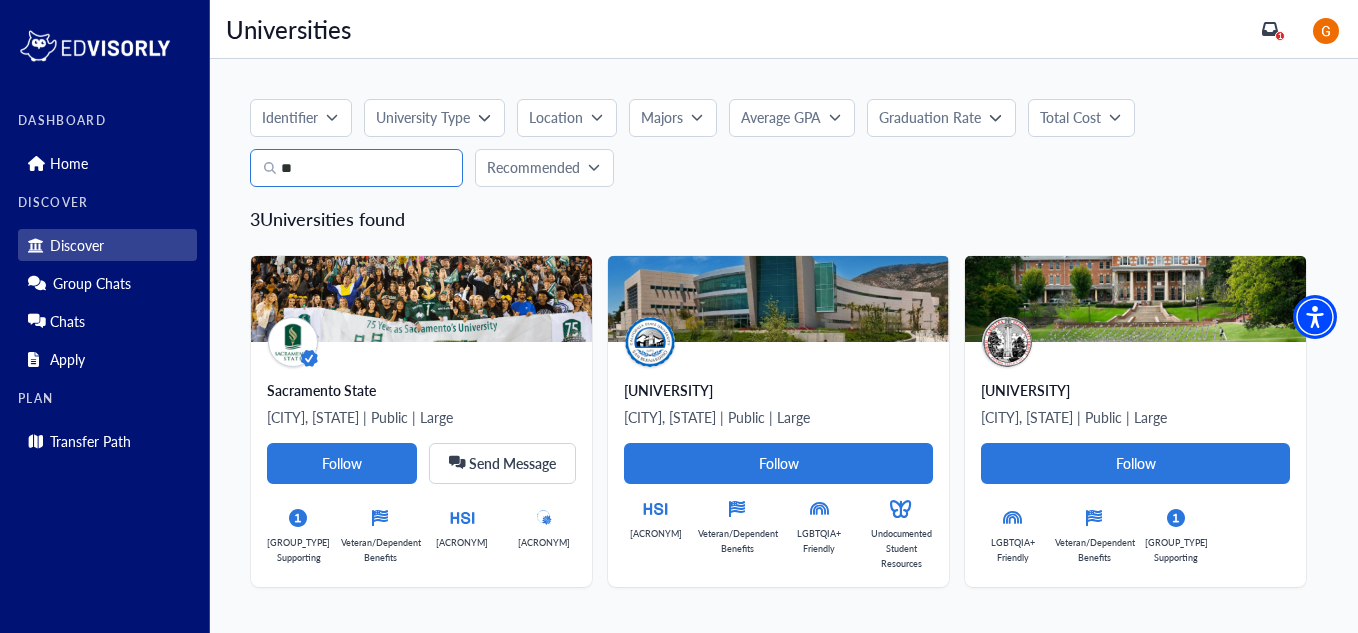 type on "*" 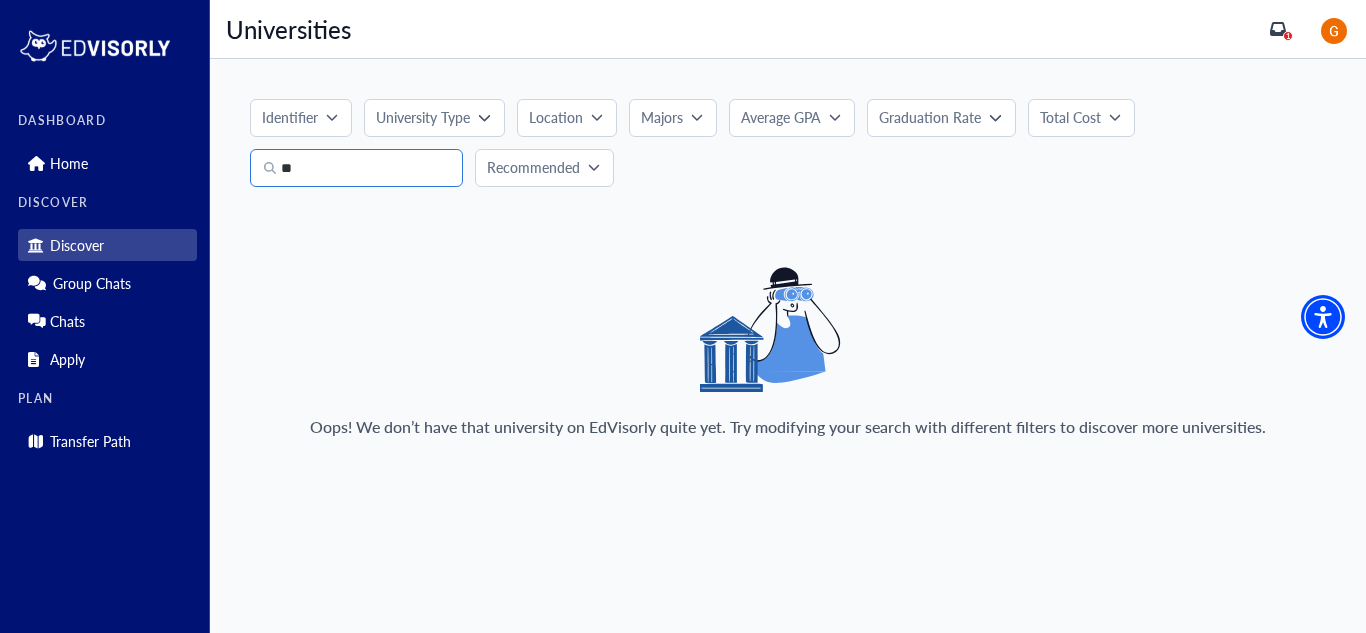 type on "*" 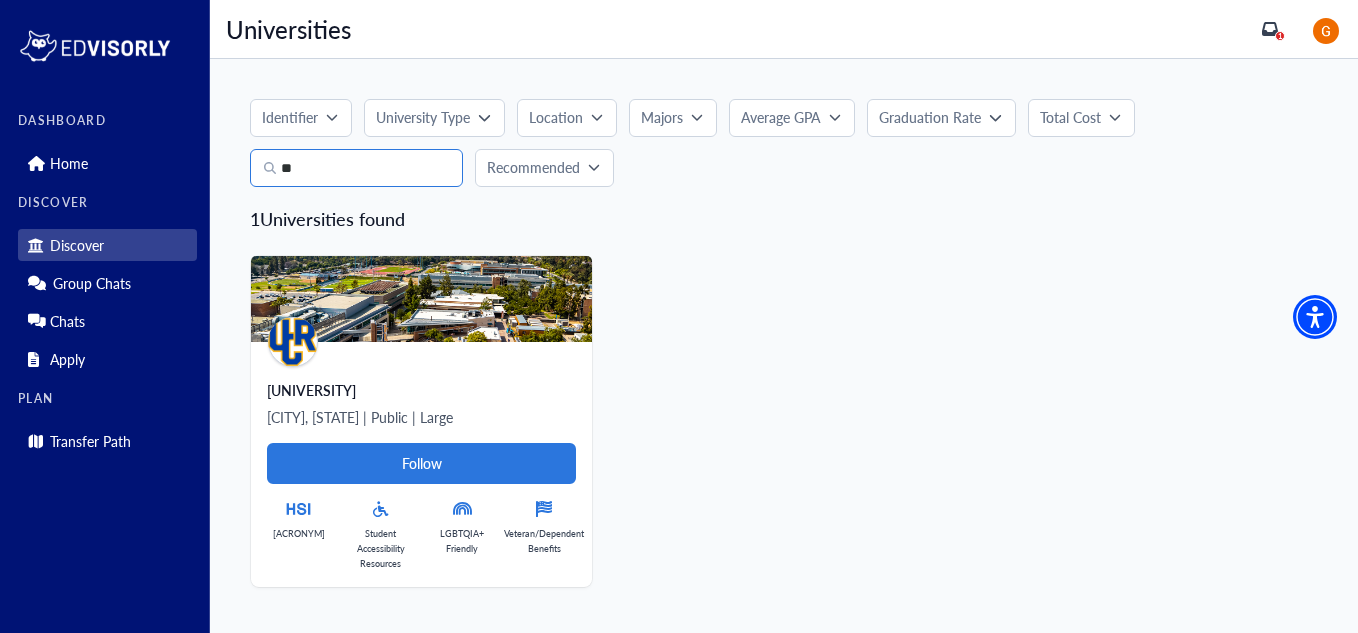 type on "*" 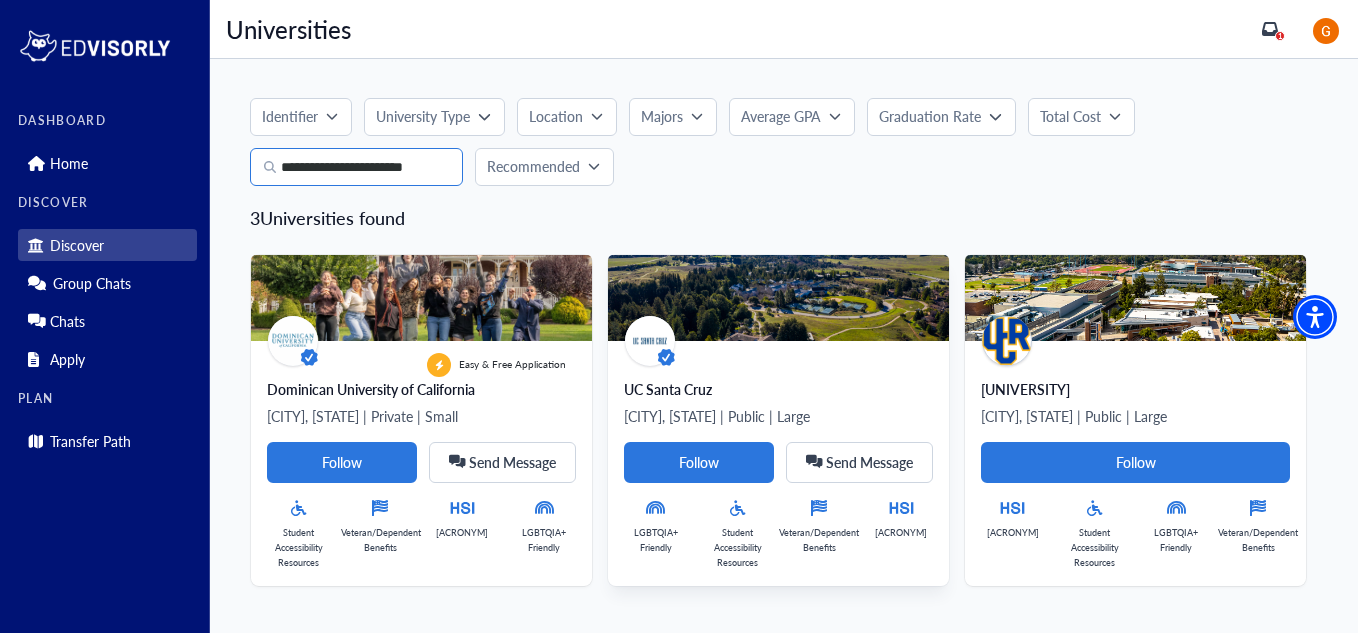 scroll, scrollTop: 4, scrollLeft: 0, axis: vertical 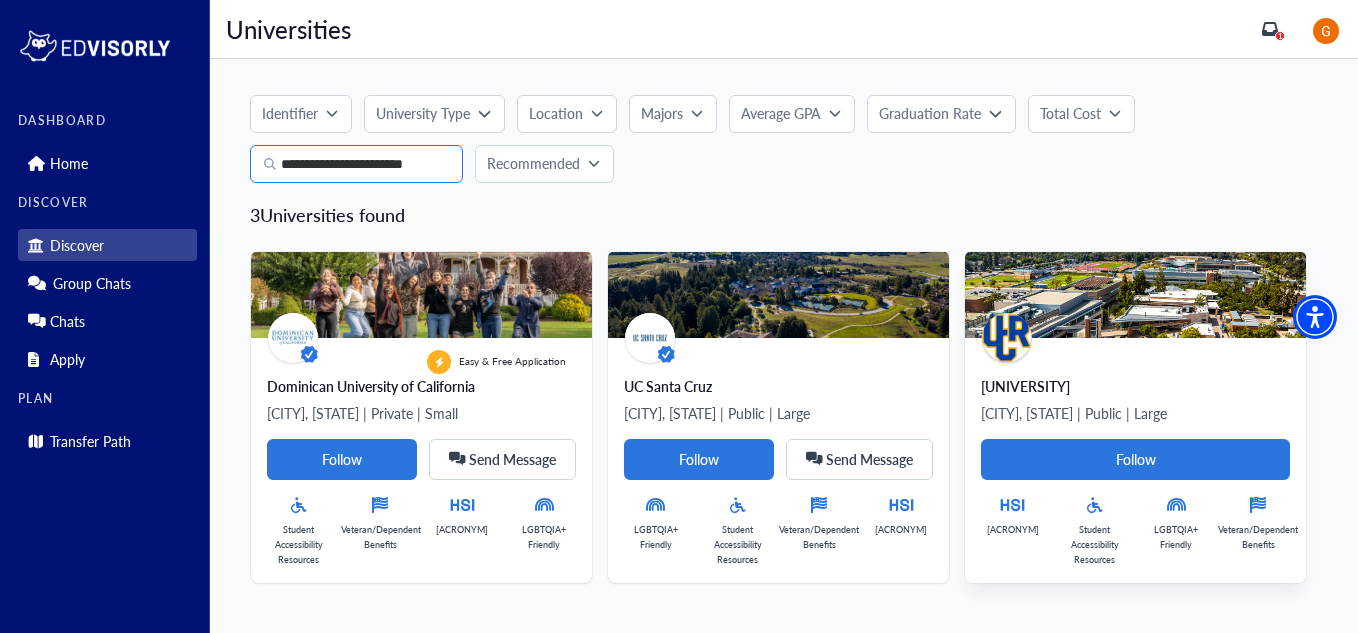 type on "**********" 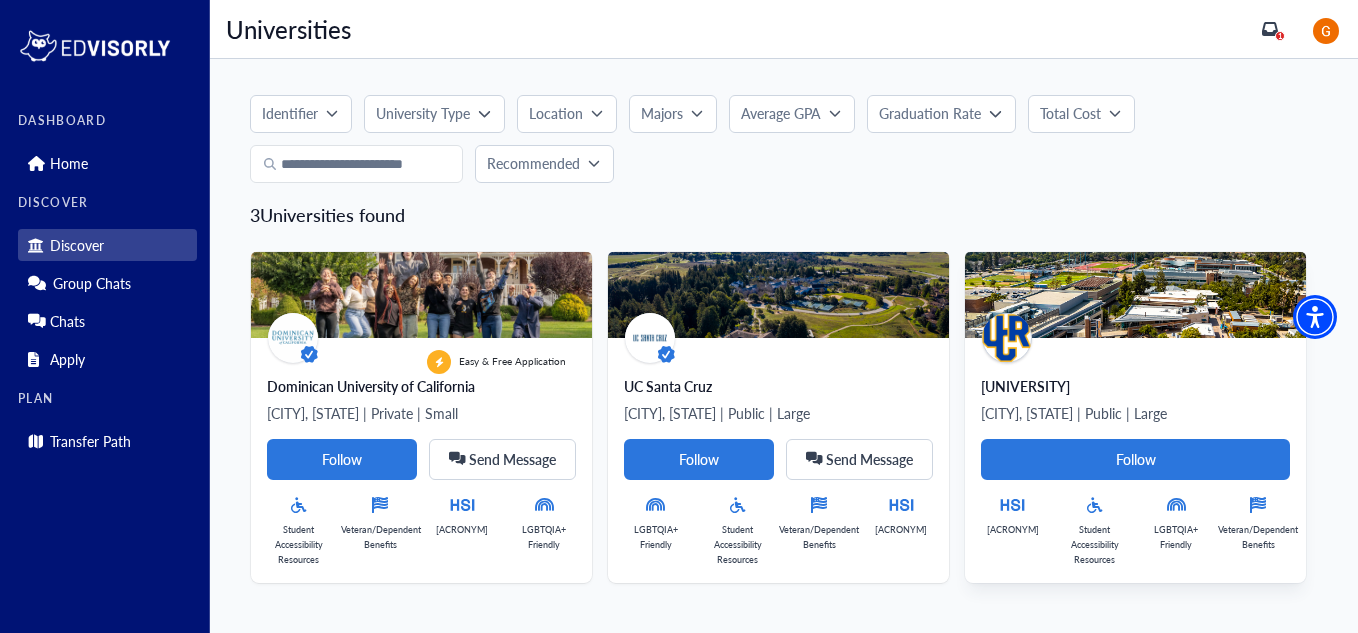 click on "[UNIVERSITY]" at bounding box center [1135, 386] 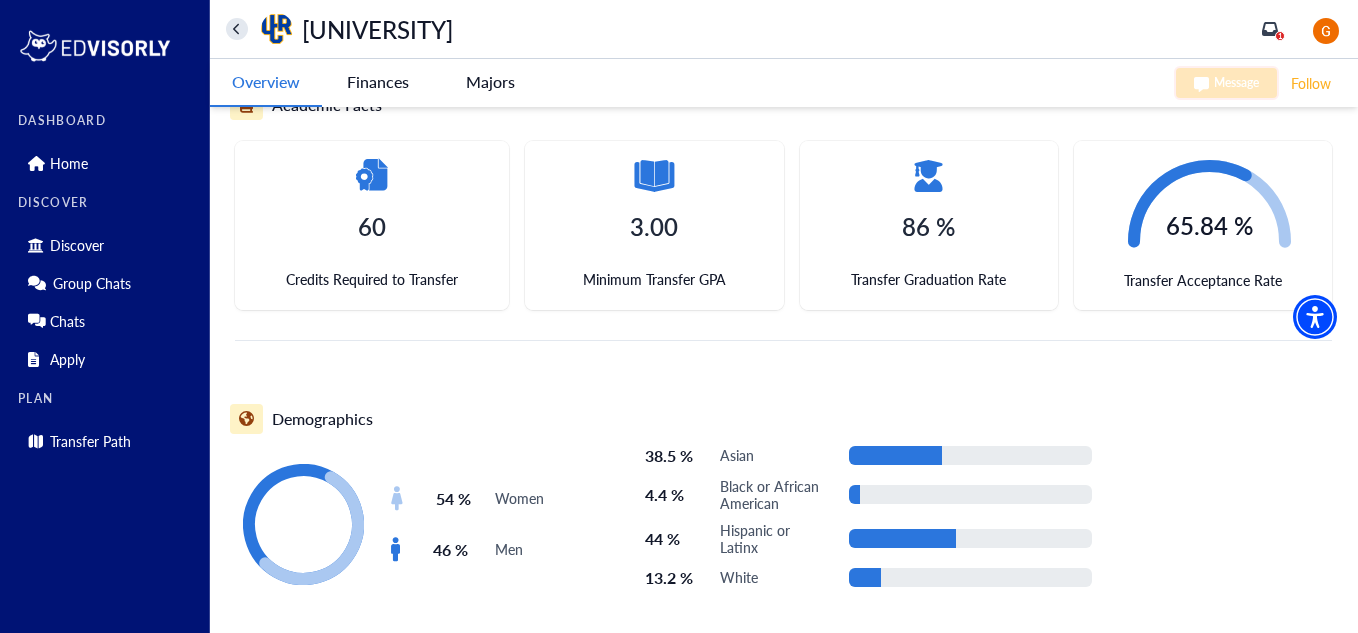 scroll, scrollTop: 0, scrollLeft: 0, axis: both 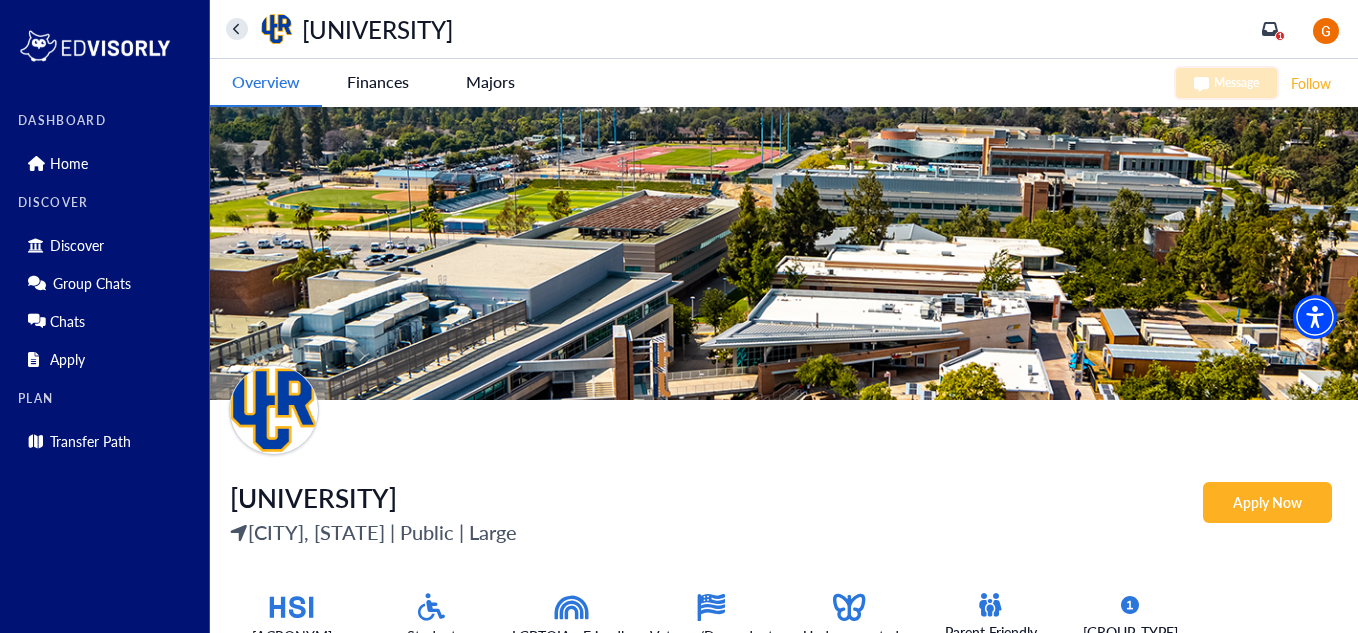 click 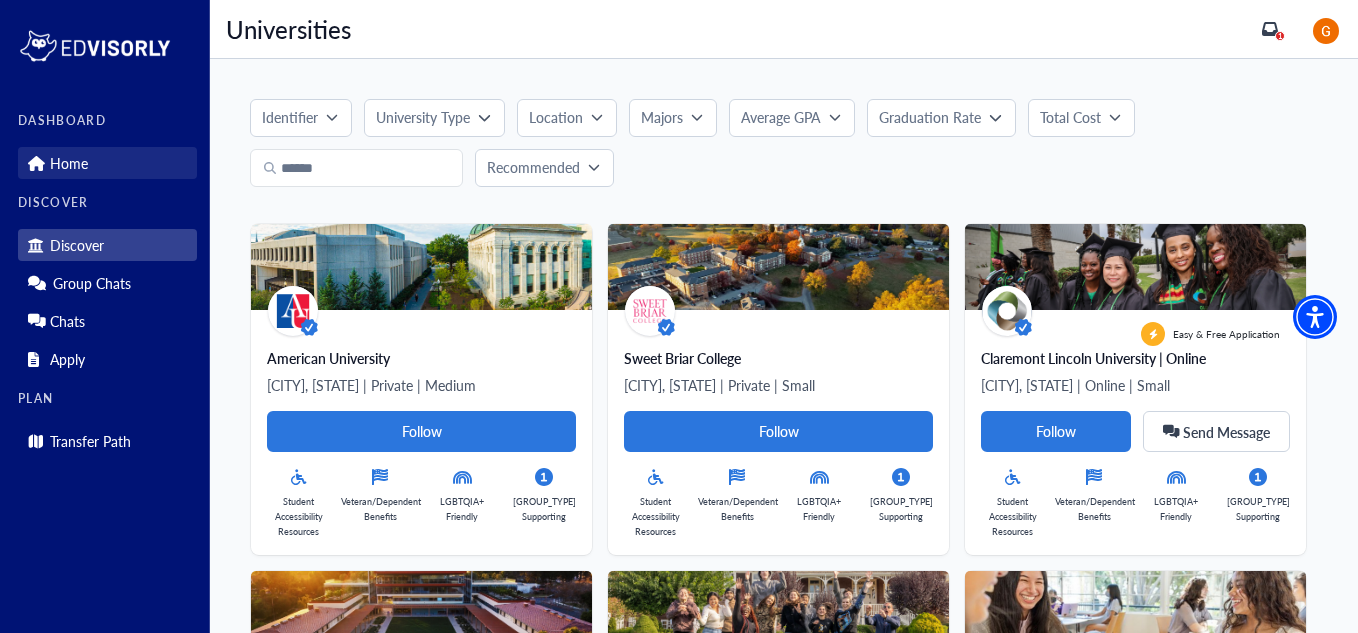 click on "Home" at bounding box center [107, 163] 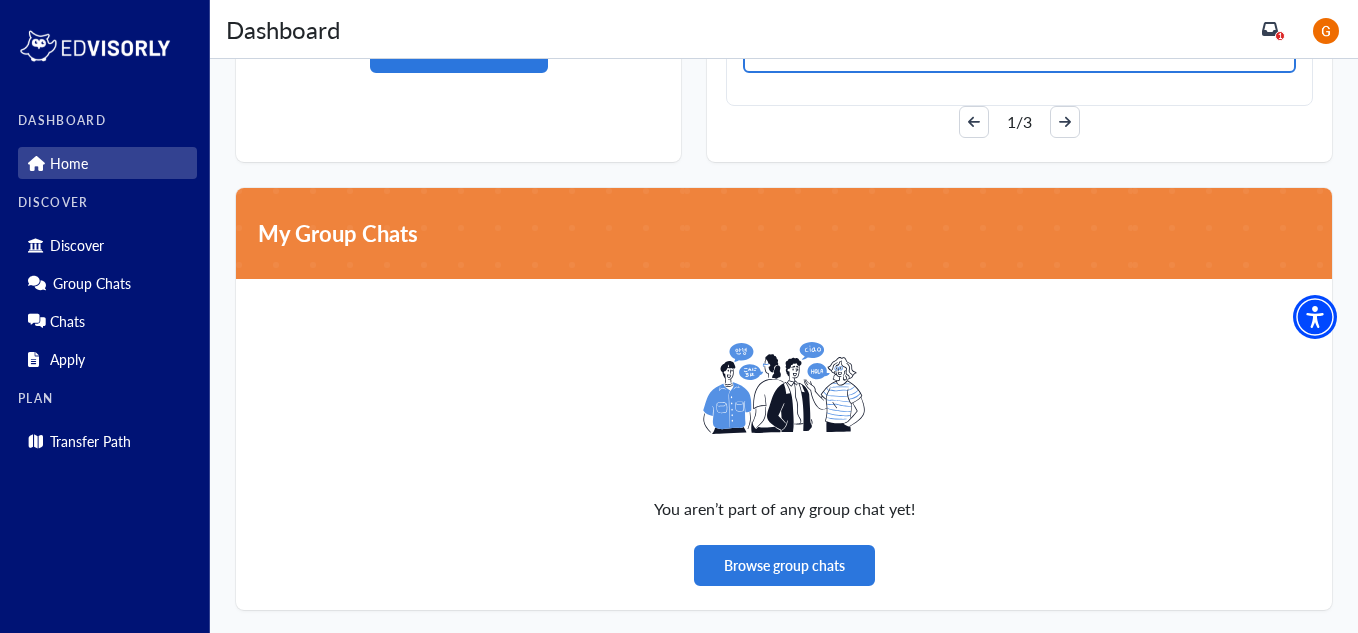 scroll, scrollTop: 1603, scrollLeft: 0, axis: vertical 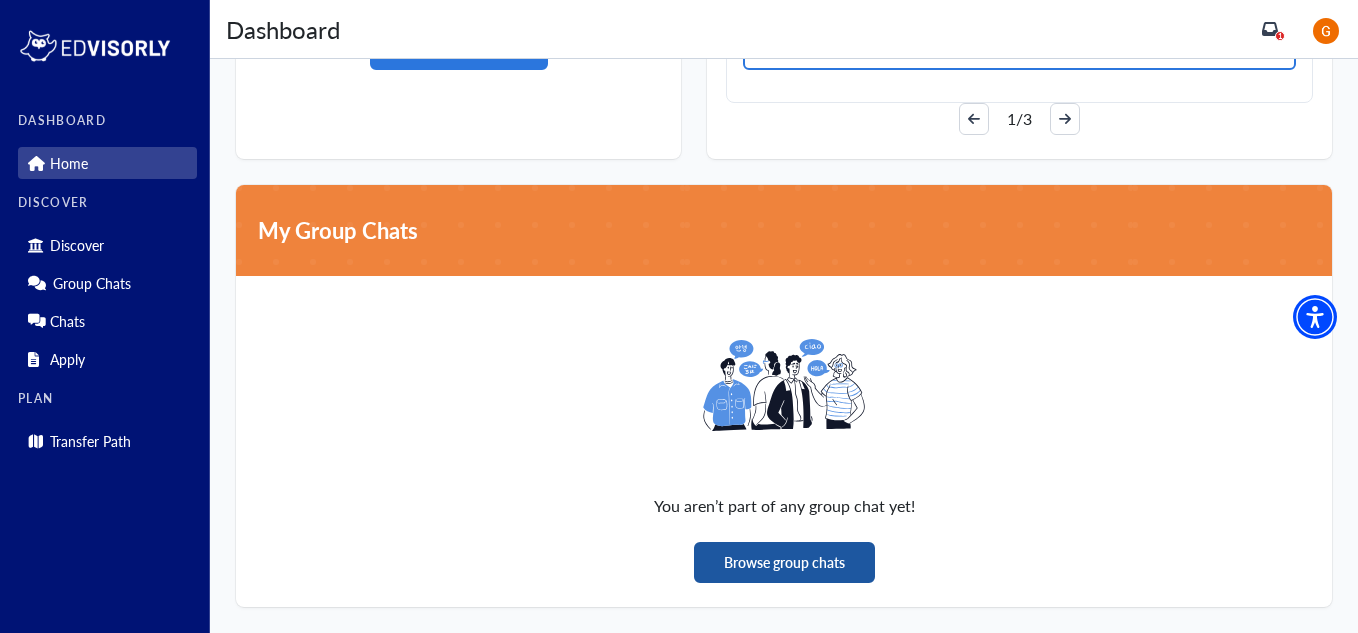 click on "Browse group chats" at bounding box center [784, 562] 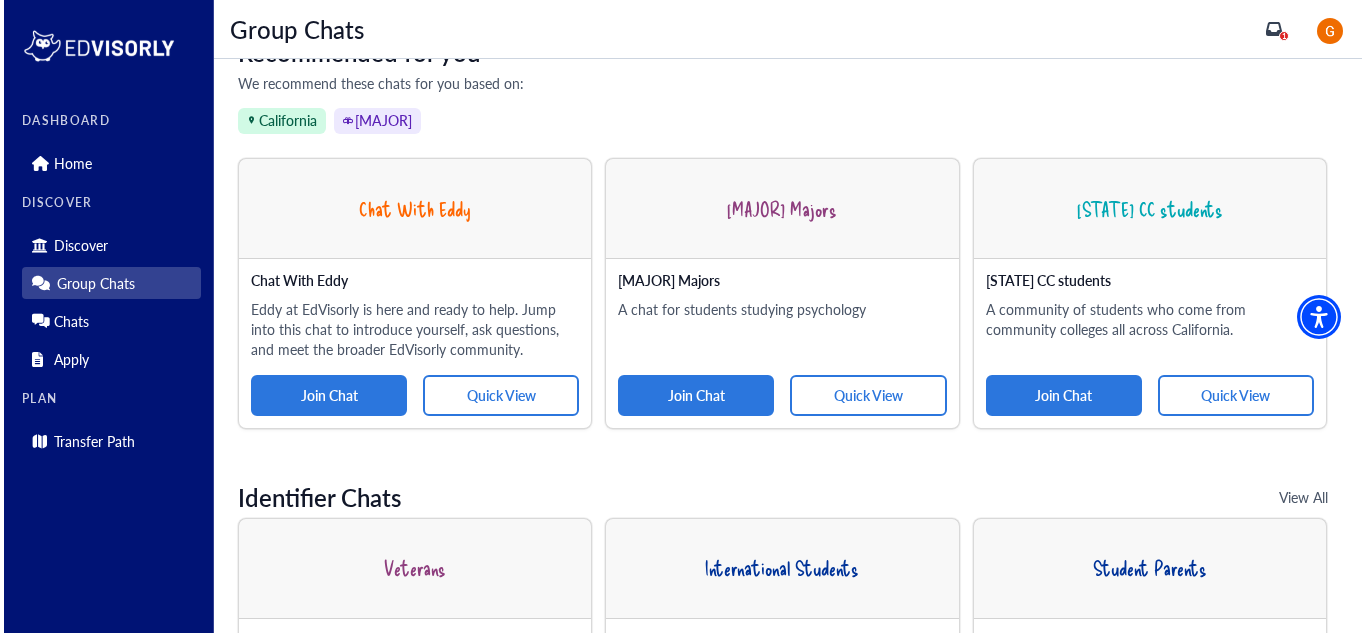 scroll, scrollTop: 300, scrollLeft: 0, axis: vertical 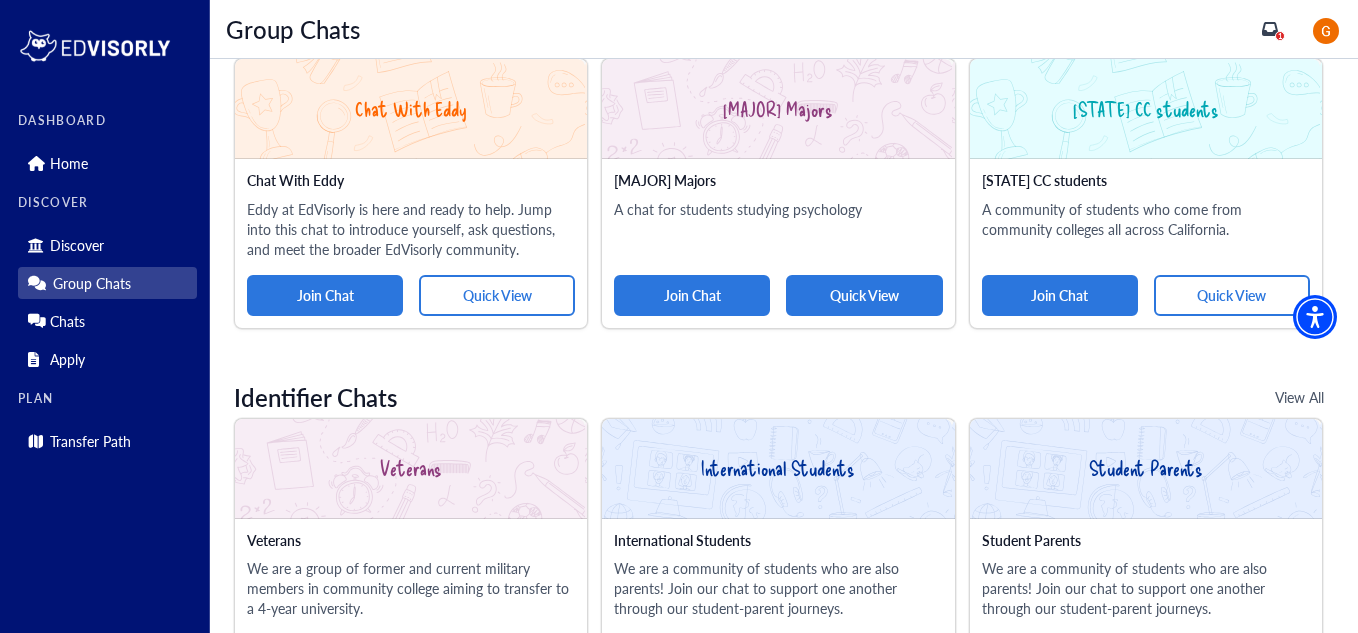 click on "Quick View" at bounding box center (864, 295) 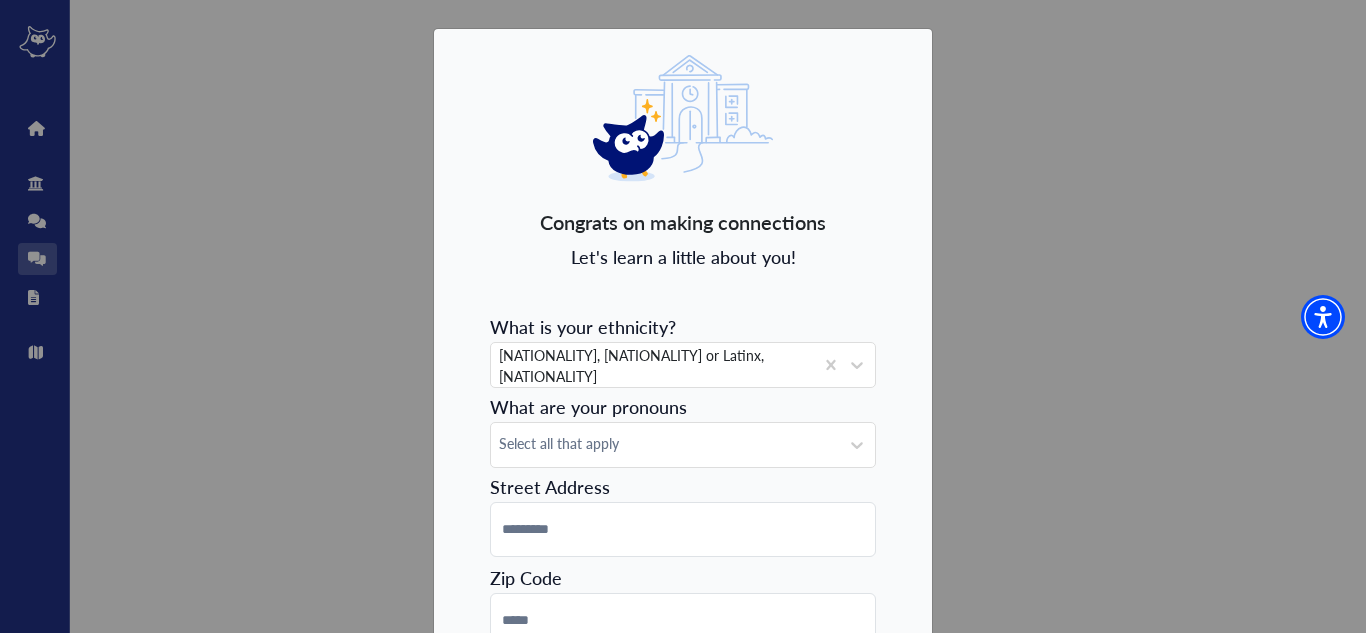 scroll, scrollTop: 0, scrollLeft: 0, axis: both 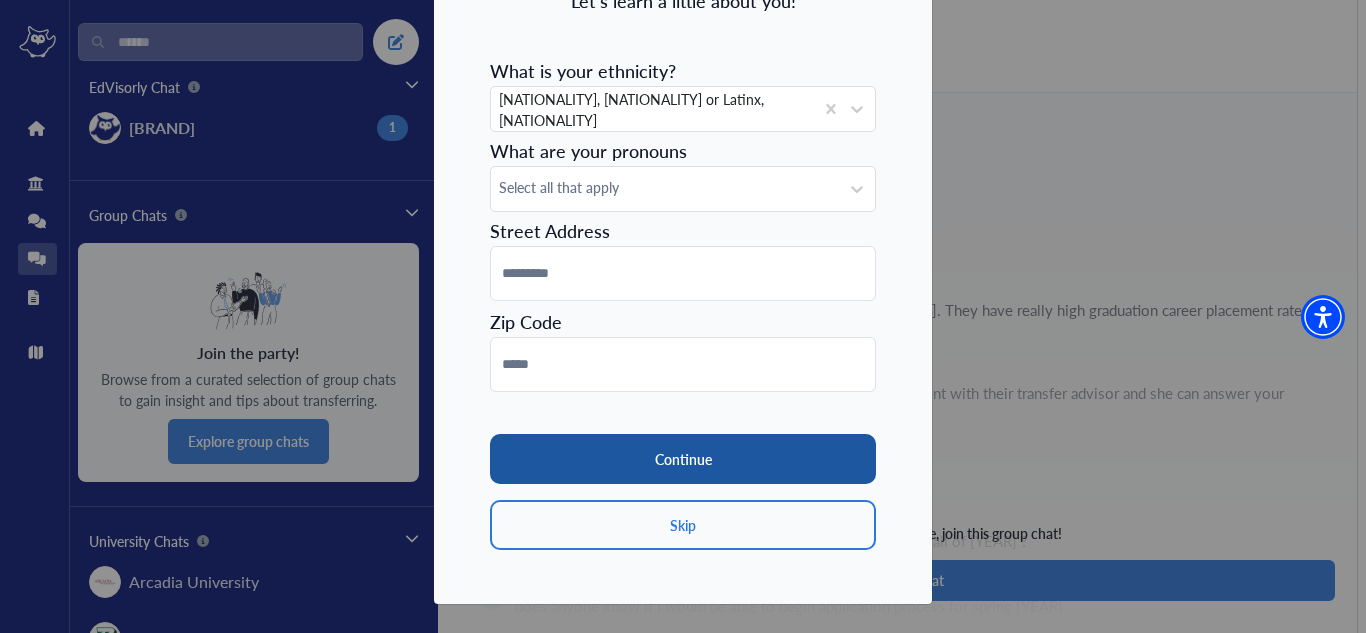 click on "Continue" at bounding box center [683, 459] 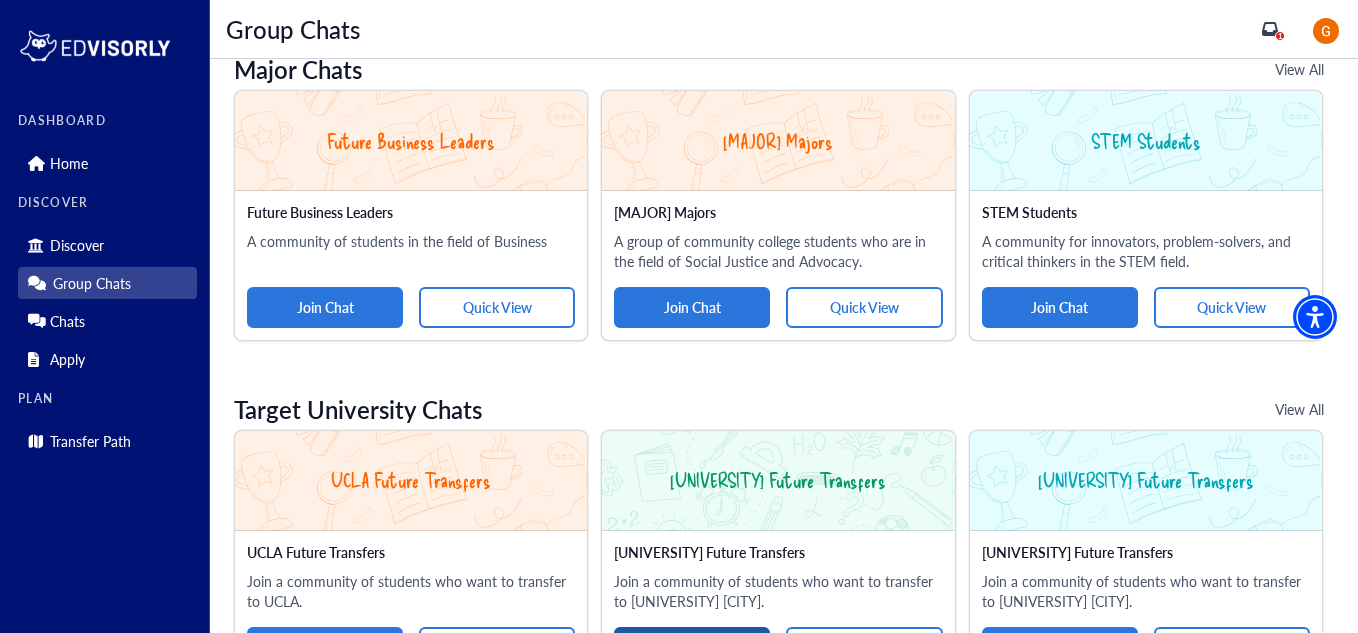 scroll, scrollTop: 1300, scrollLeft: 0, axis: vertical 